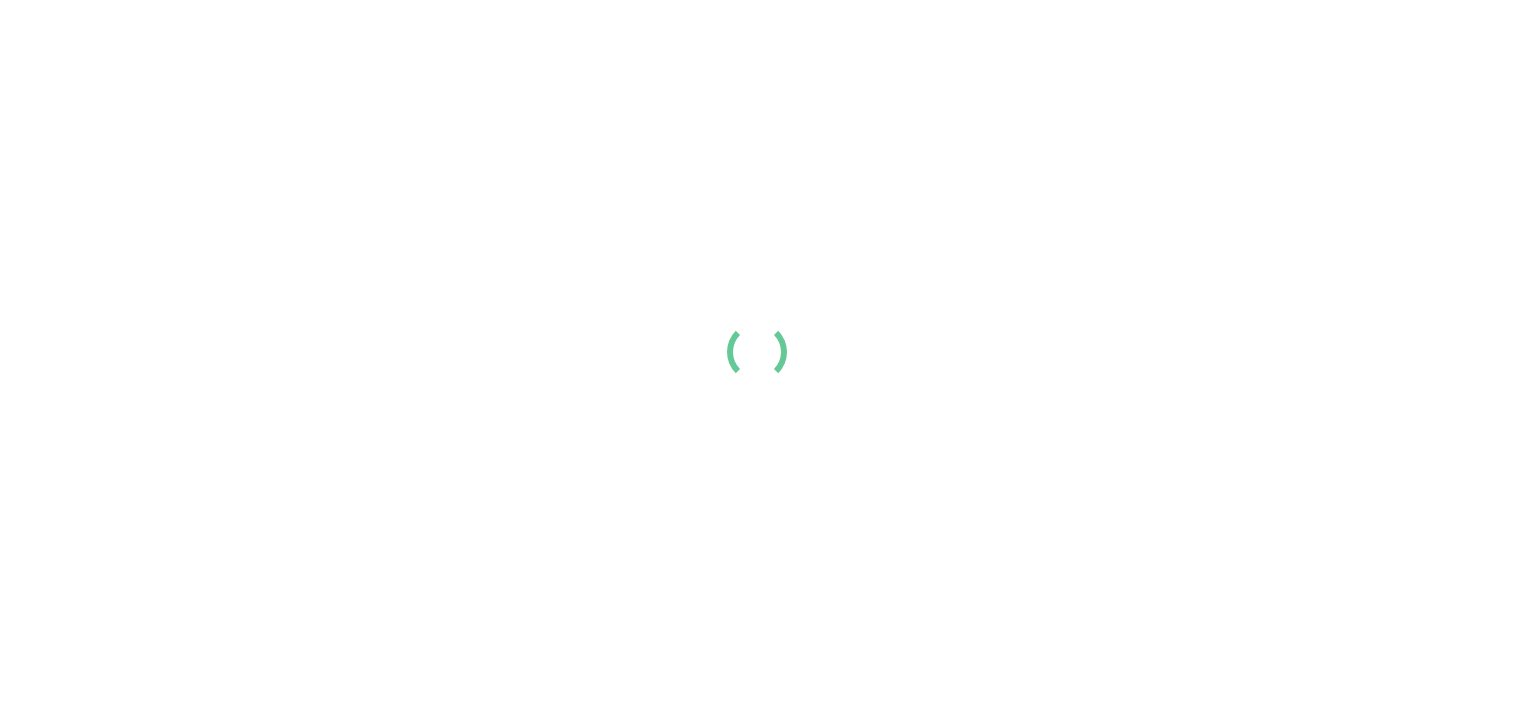 scroll, scrollTop: 0, scrollLeft: 0, axis: both 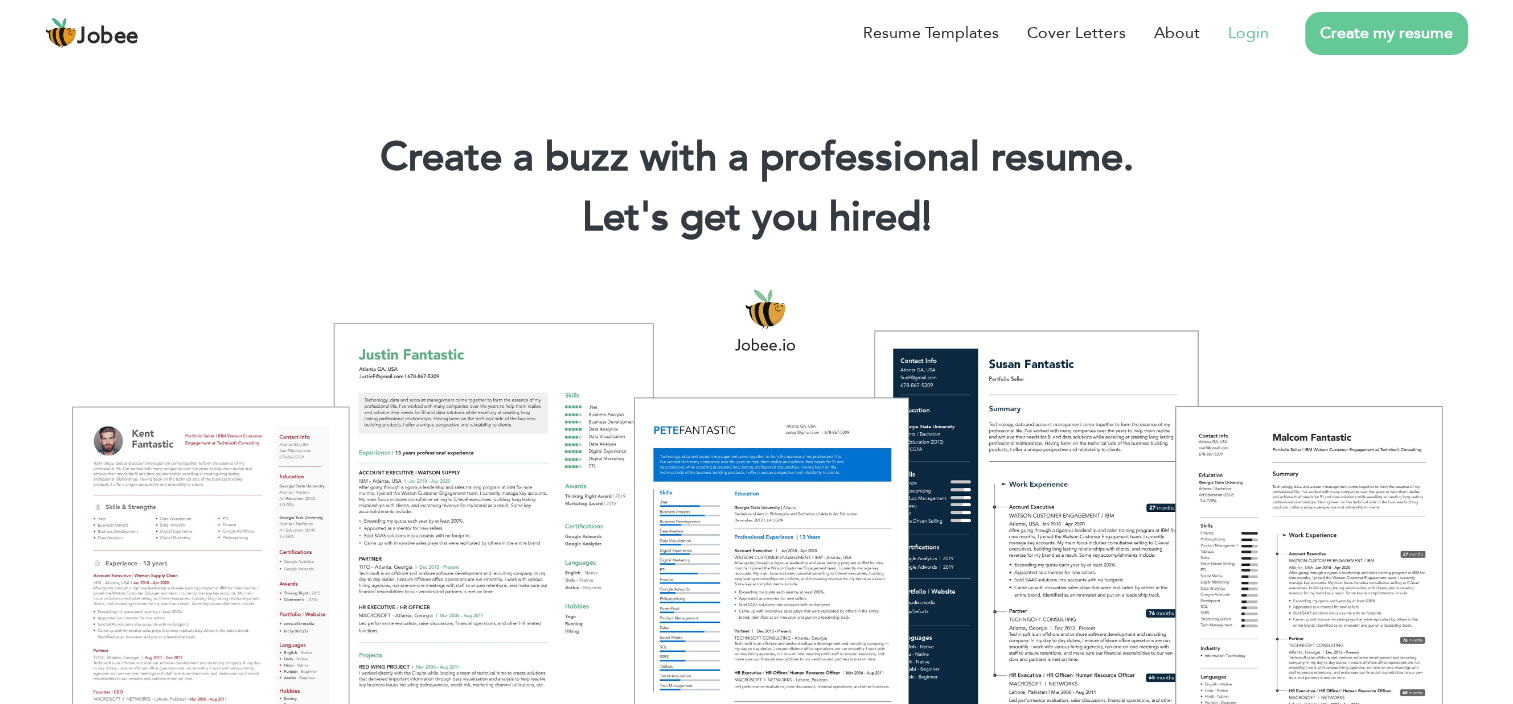 click on "Login" at bounding box center (1248, 33) 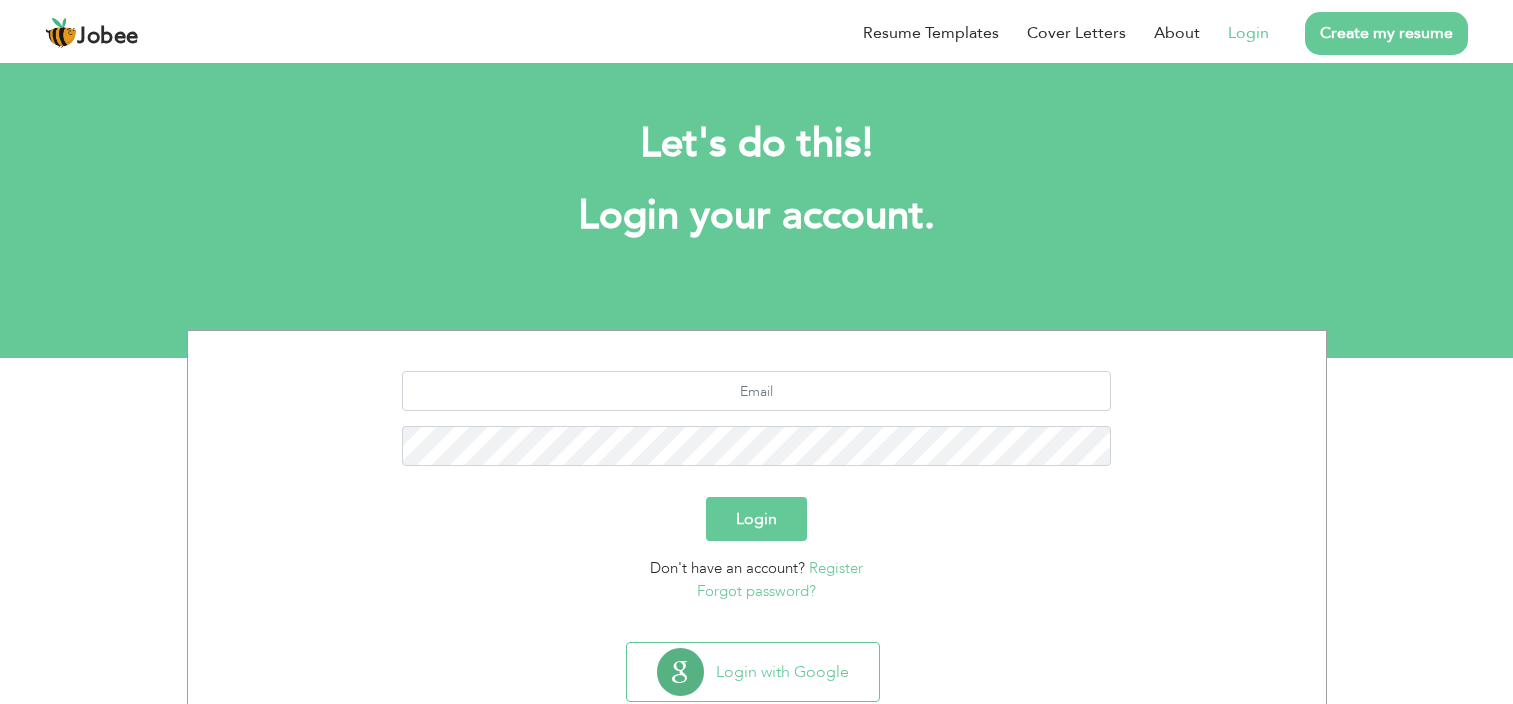 scroll, scrollTop: 0, scrollLeft: 0, axis: both 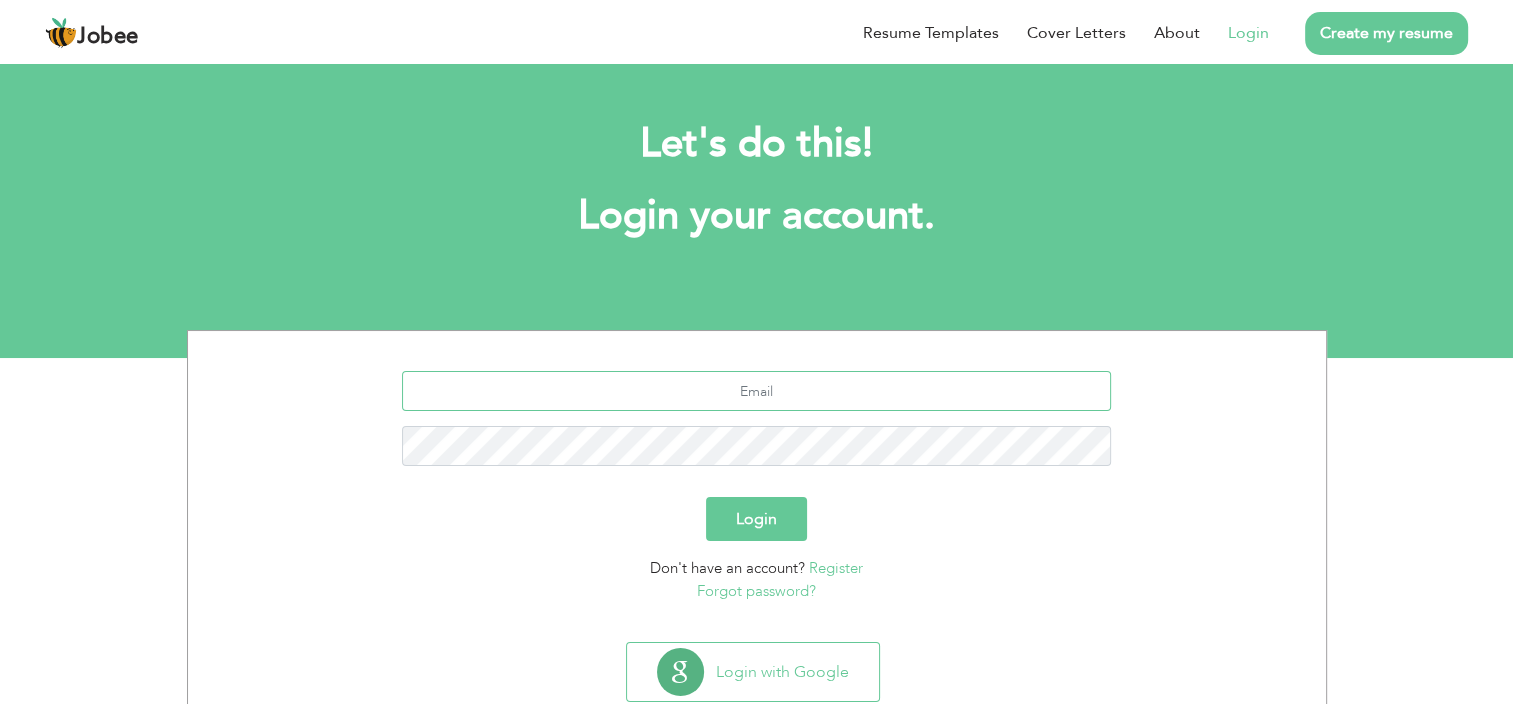 click at bounding box center (756, 391) 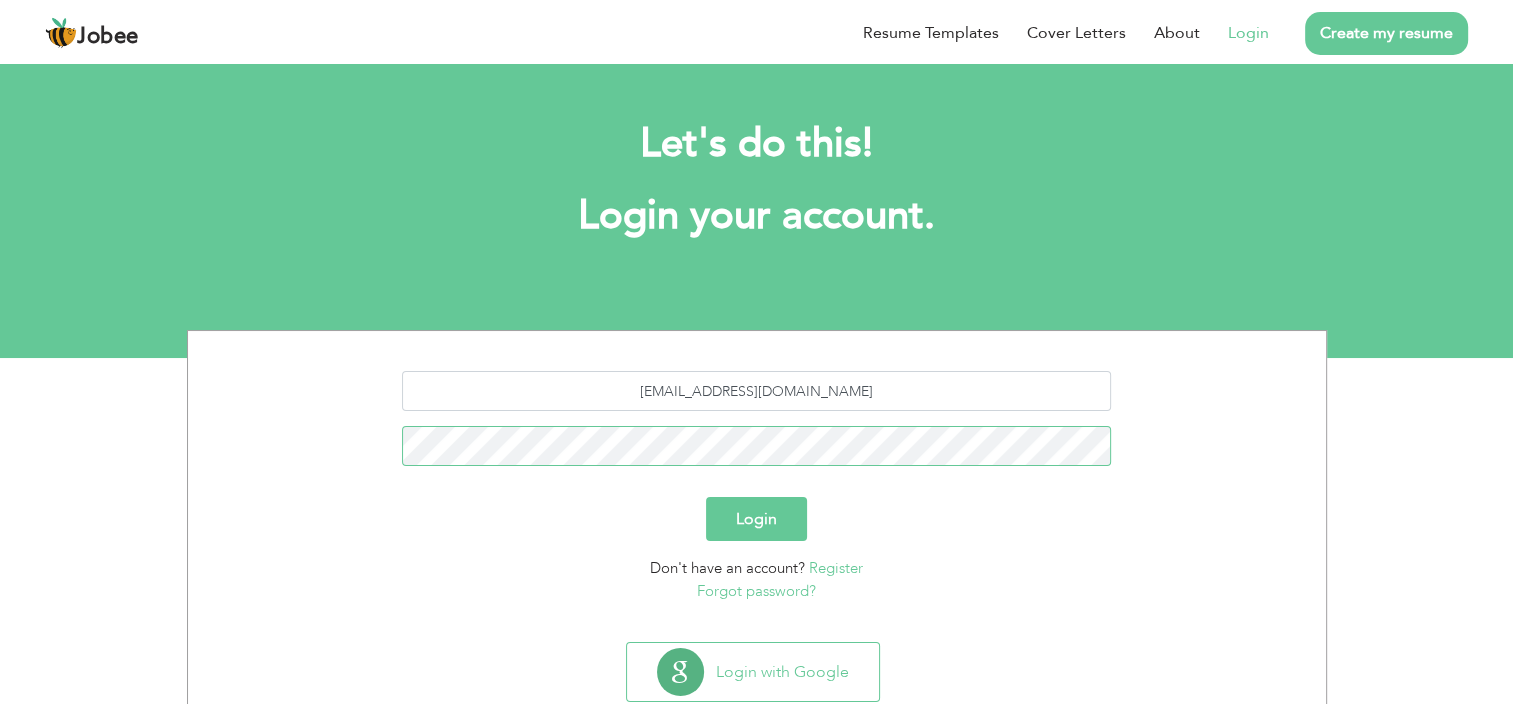 click on "Login" at bounding box center (756, 519) 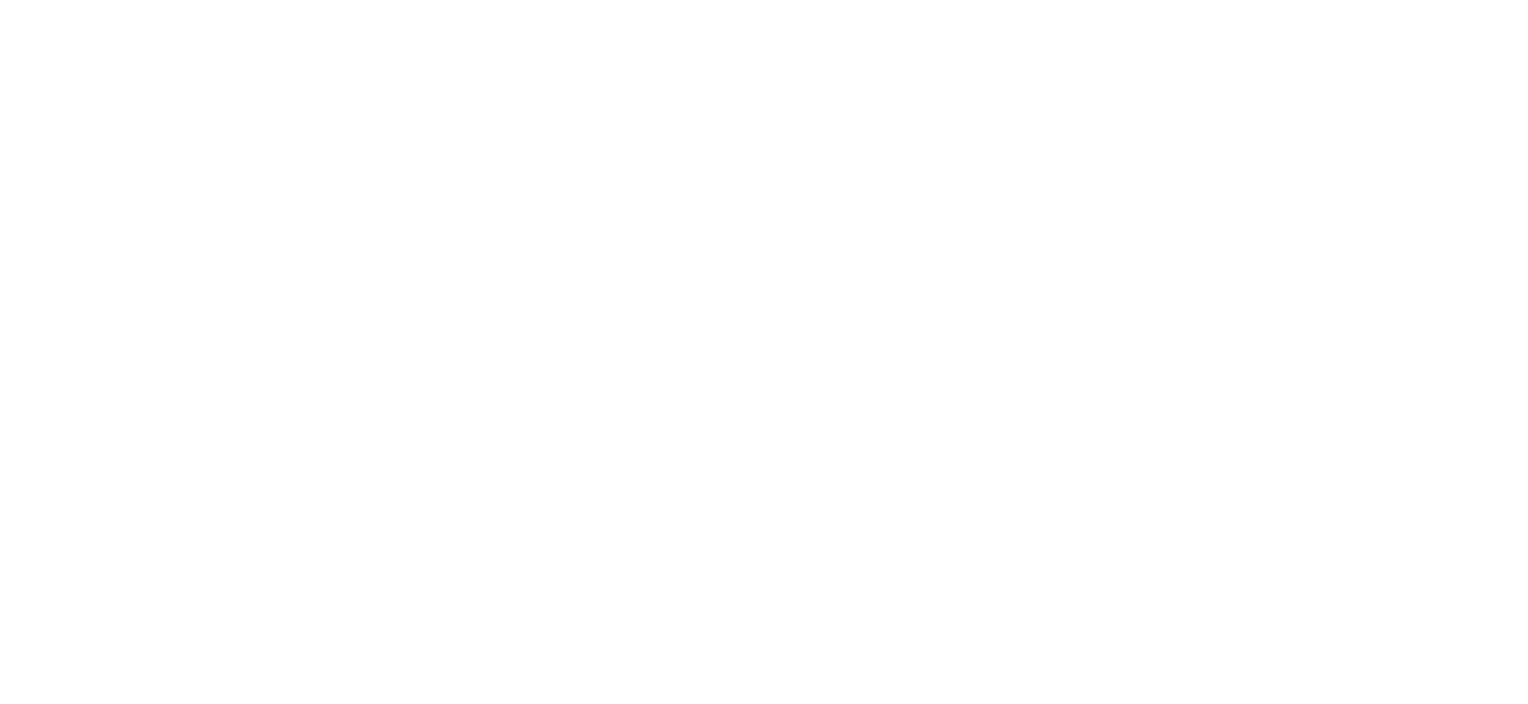 scroll, scrollTop: 0, scrollLeft: 0, axis: both 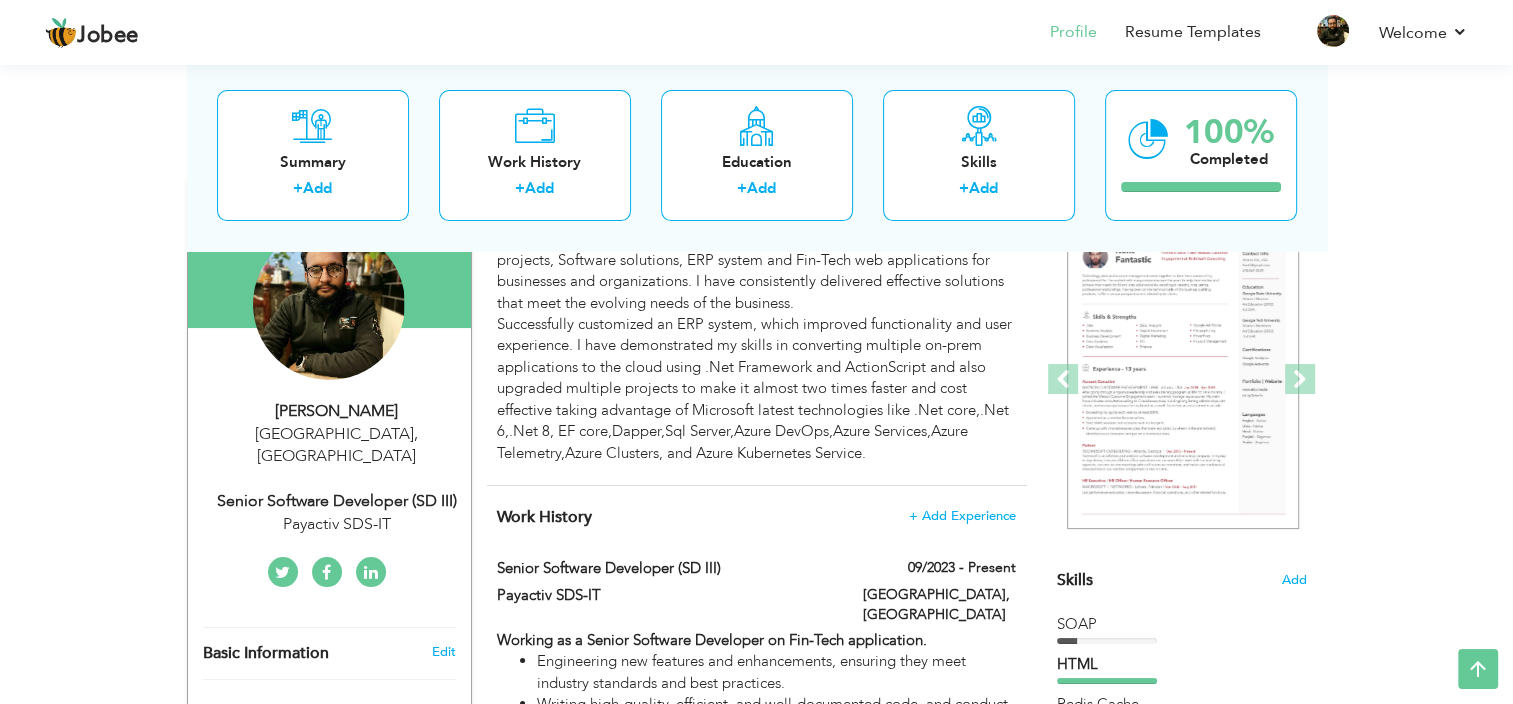 click on "Payactiv SDS-IT" at bounding box center (337, 524) 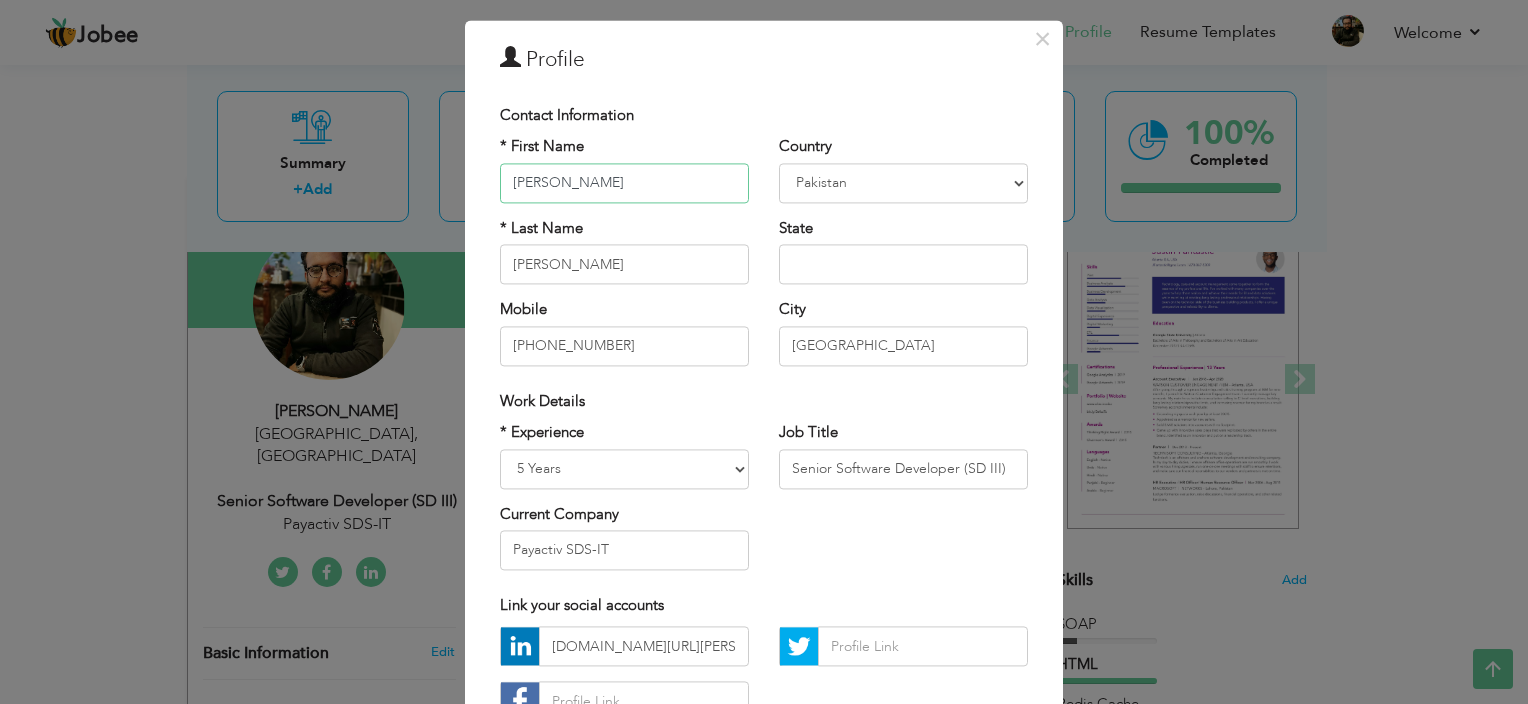 scroll, scrollTop: 100, scrollLeft: 0, axis: vertical 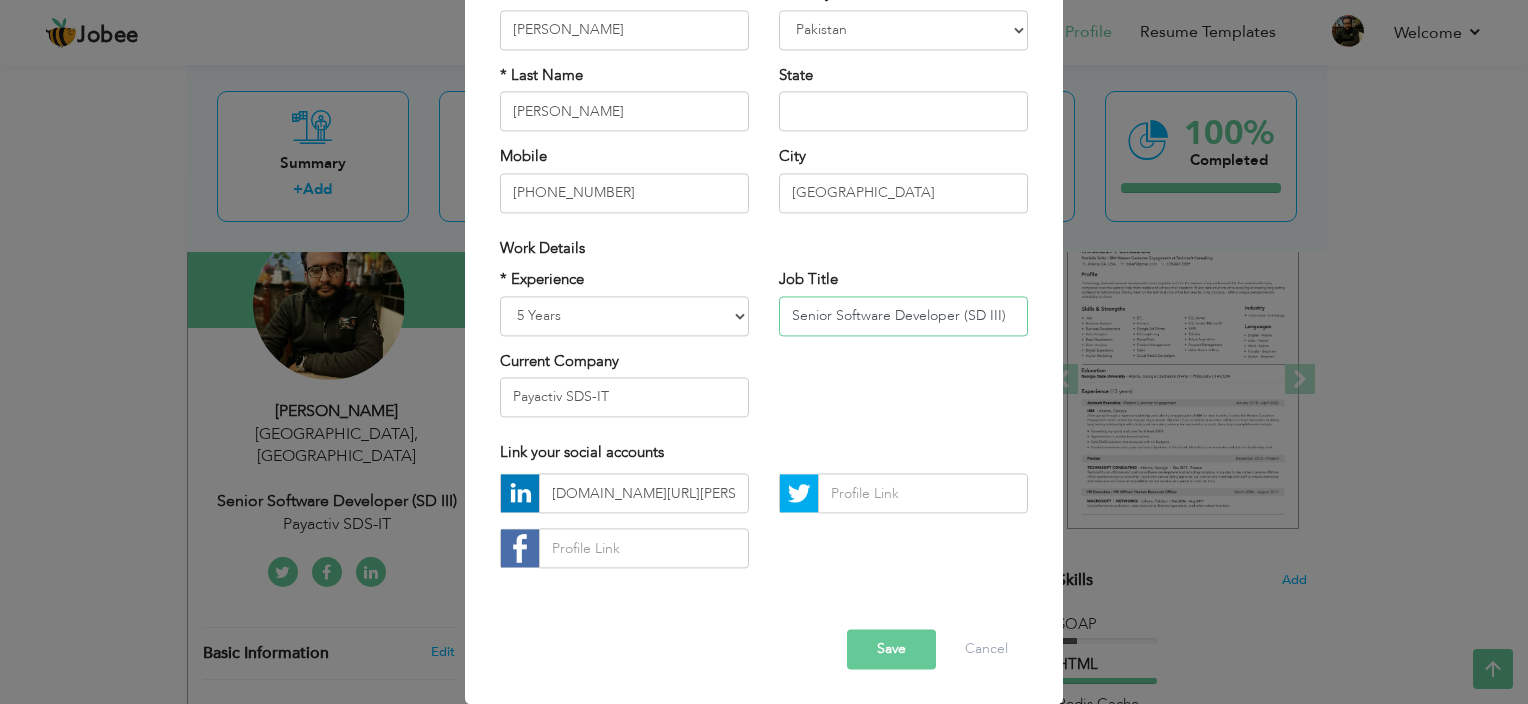 click on "Senior Software Developer (SD III)" at bounding box center [903, 316] 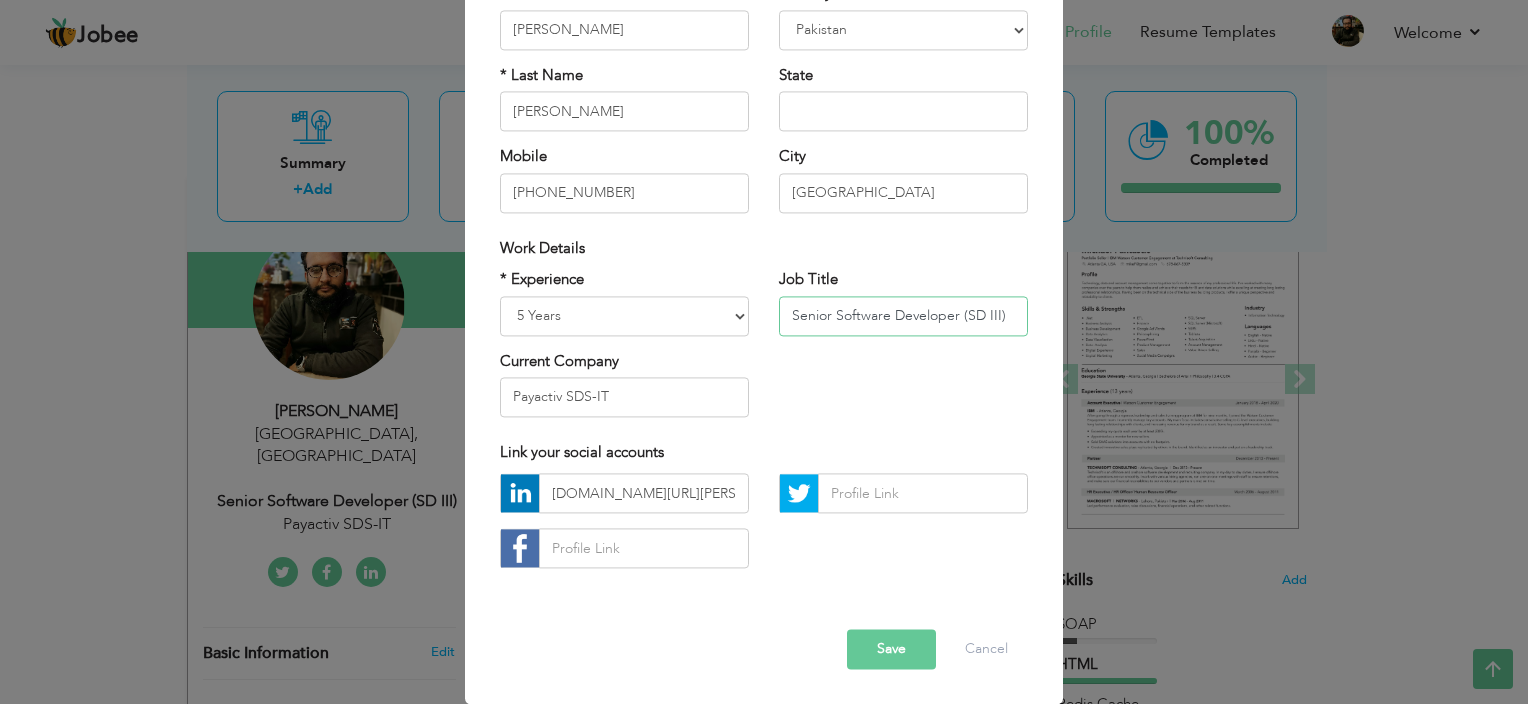 paste on "Epicor ERP Developer" 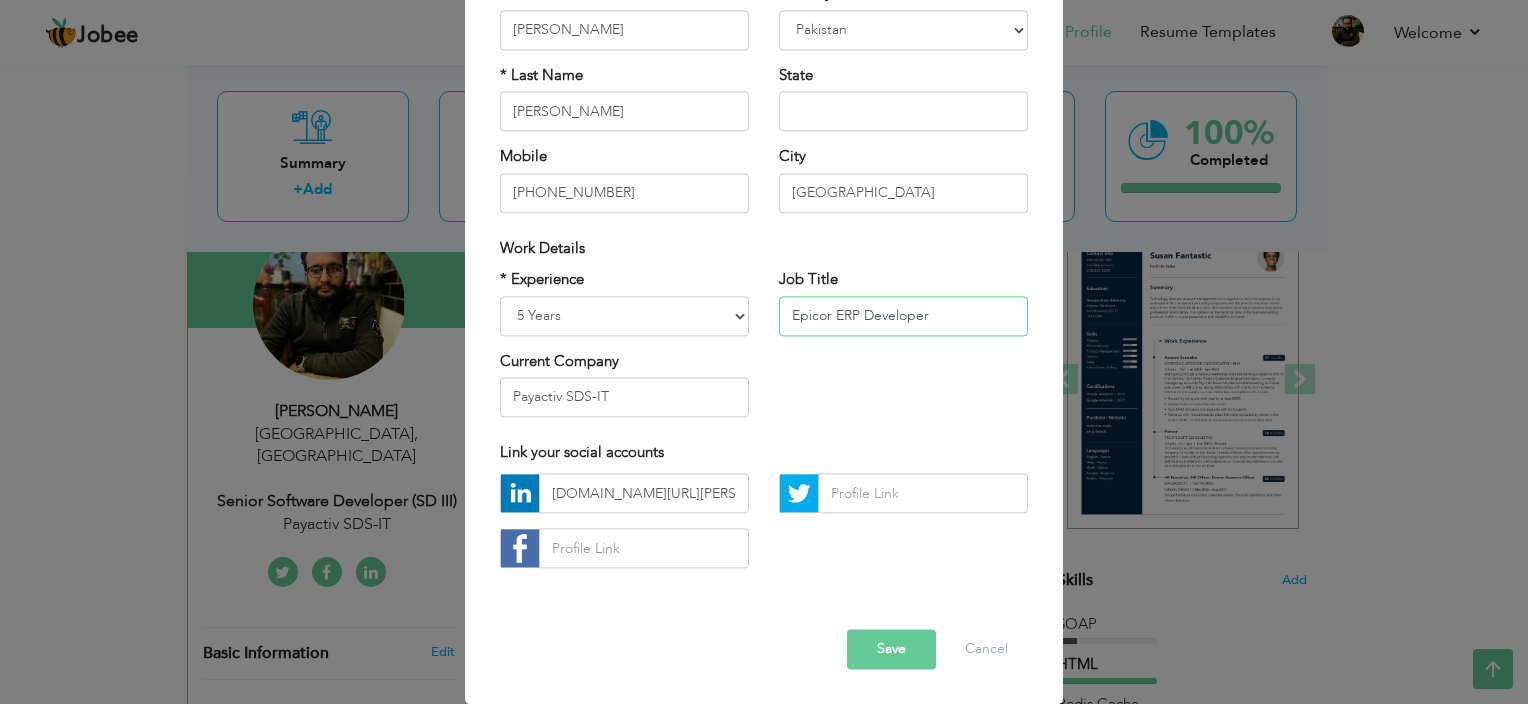 type on "Epicor ERP Developer" 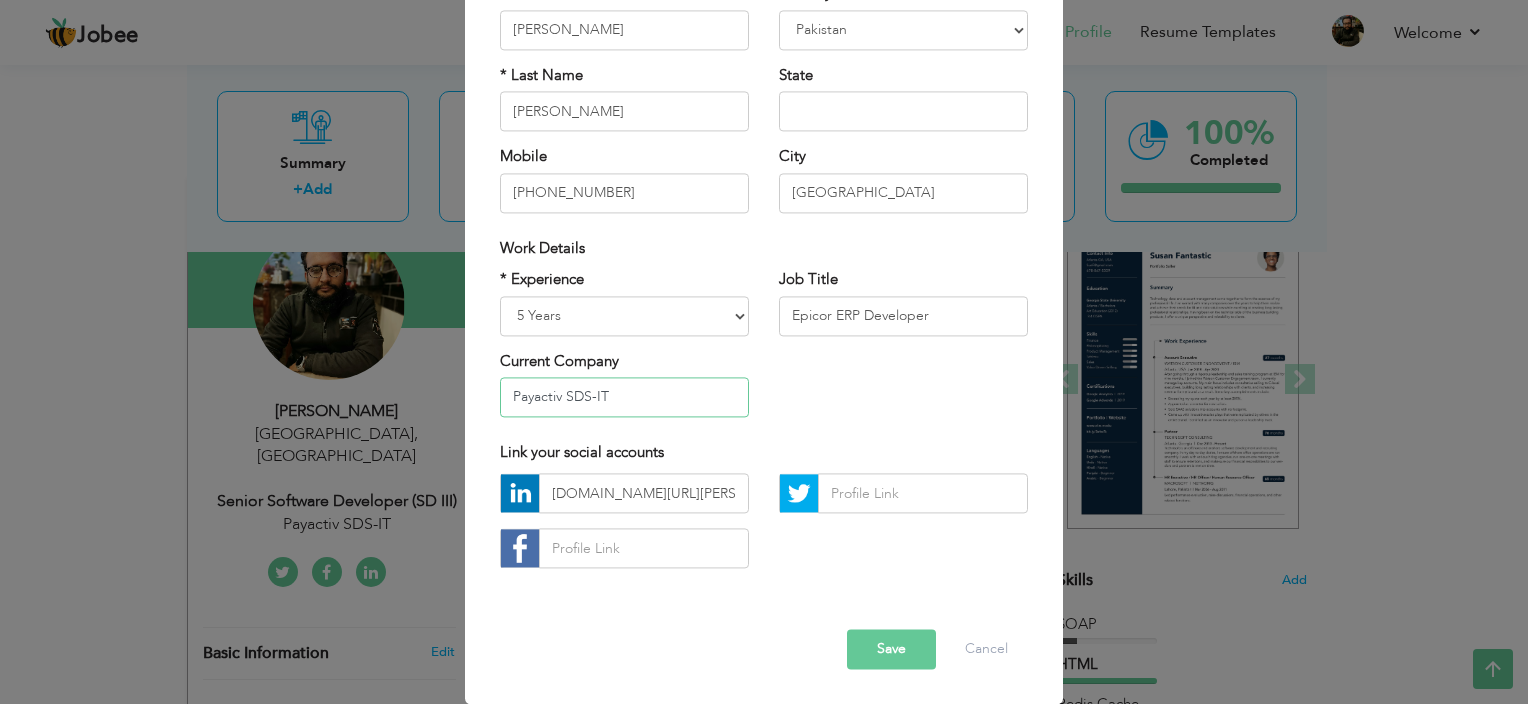 drag, startPoint x: 620, startPoint y: 384, endPoint x: 458, endPoint y: 387, distance: 162.02777 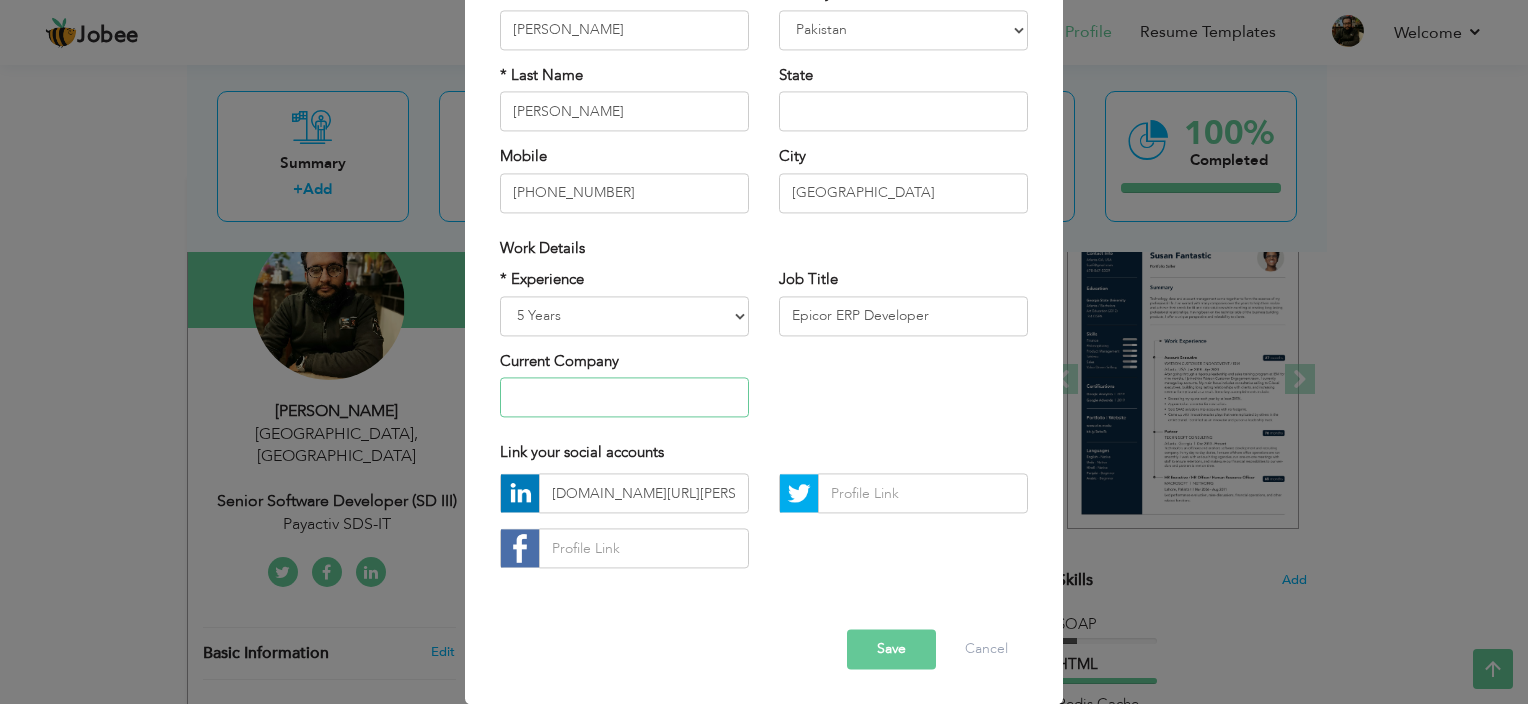 type 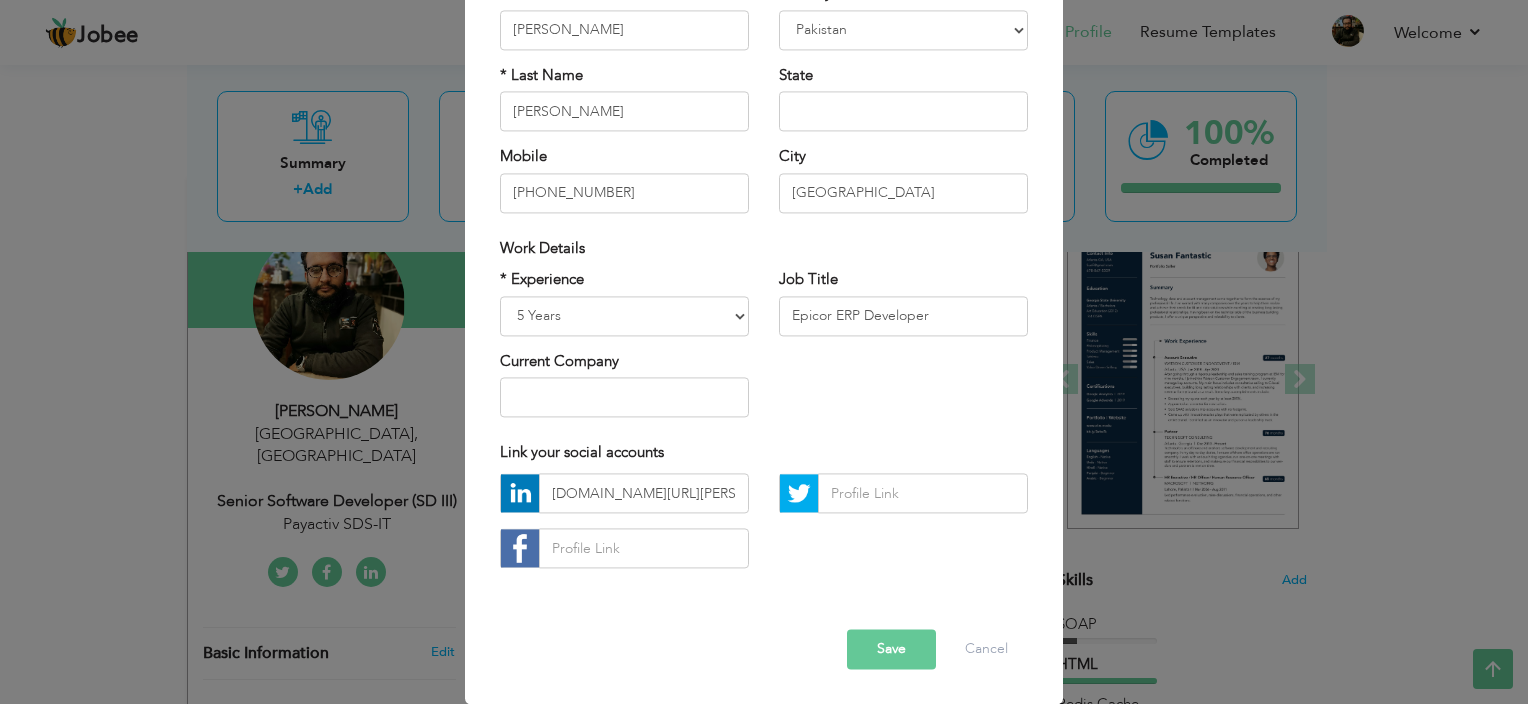 click on "Save" at bounding box center [891, 650] 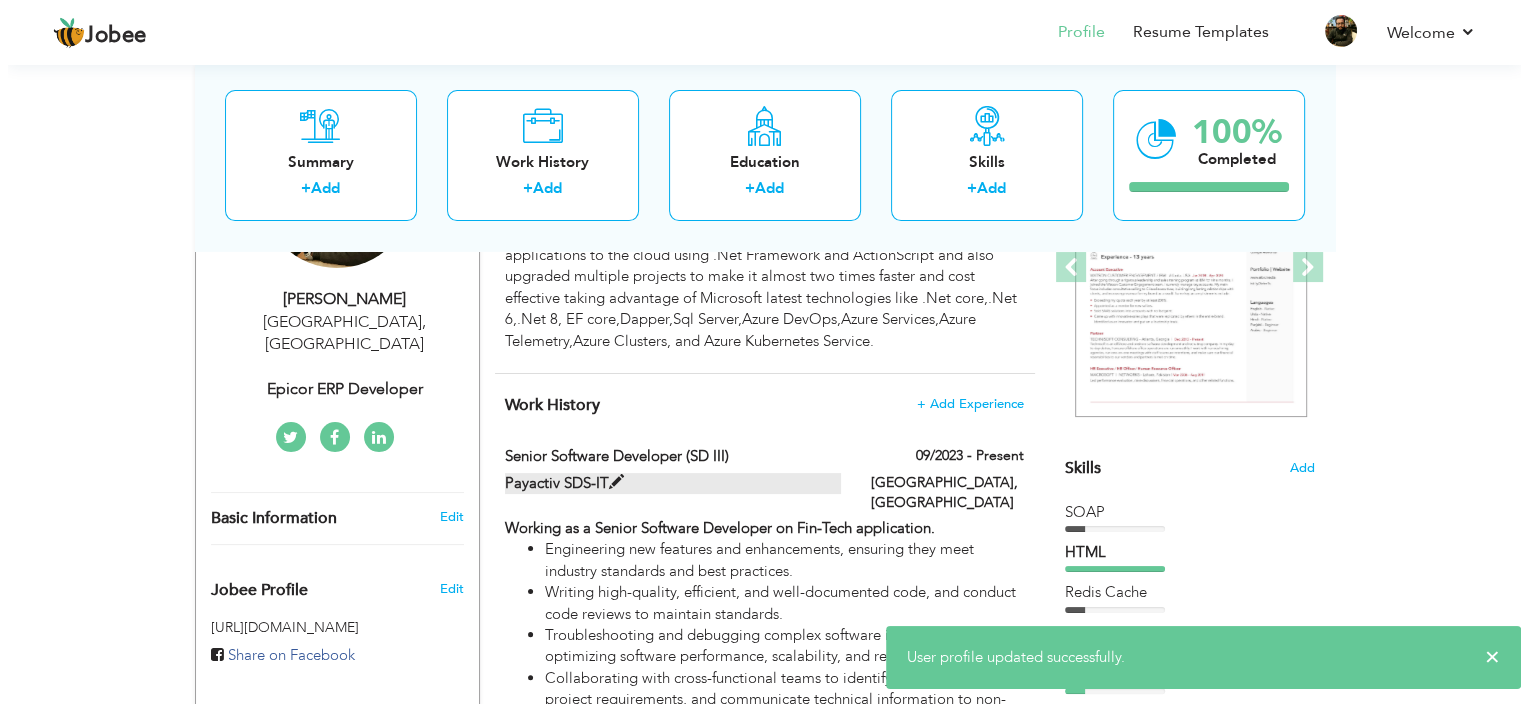 scroll, scrollTop: 100, scrollLeft: 0, axis: vertical 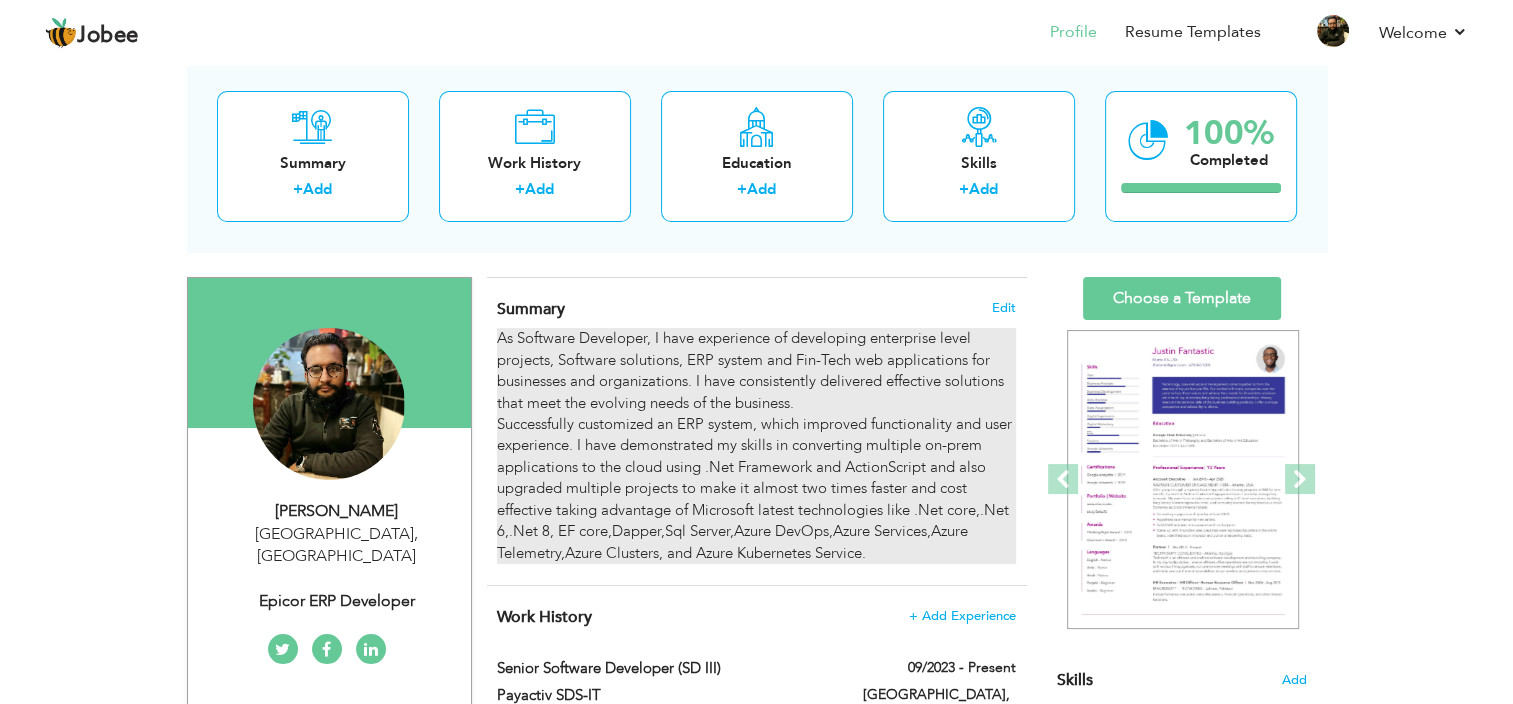 click on "As Software Developer, I have experience of developing enterprise level projects, Software solutions, ERP system and Fin-Tech web applications for businesses and organizations. I have consistently delivered effective solutions that meet the evolving needs of the business.
Successfully customized an ERP system, which improved functionality and user experience. I have demonstrated my skills in converting multiple on-prem applications to the cloud using .Net Framework and ActionScript and also upgraded multiple projects to make it almost two times faster and cost effective taking advantage of Microsoft latest technologies like .Net core,.Net 6,.Net 8, EF core,Dapper,Sql Server,Azure DevOps,Azure Services,Azure Telemetry,Azure Clusters, and Azure Kubernetes Service." at bounding box center (756, 446) 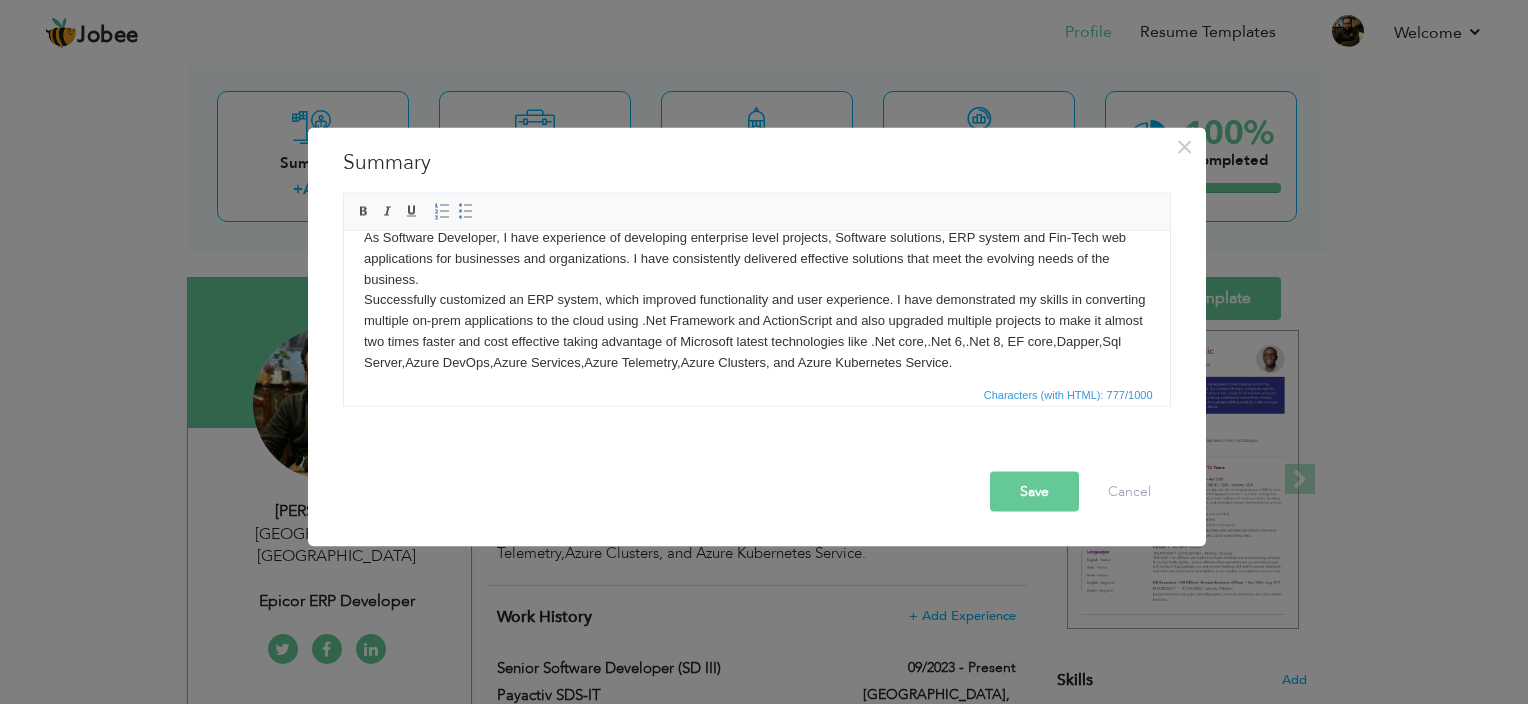 scroll, scrollTop: 35, scrollLeft: 0, axis: vertical 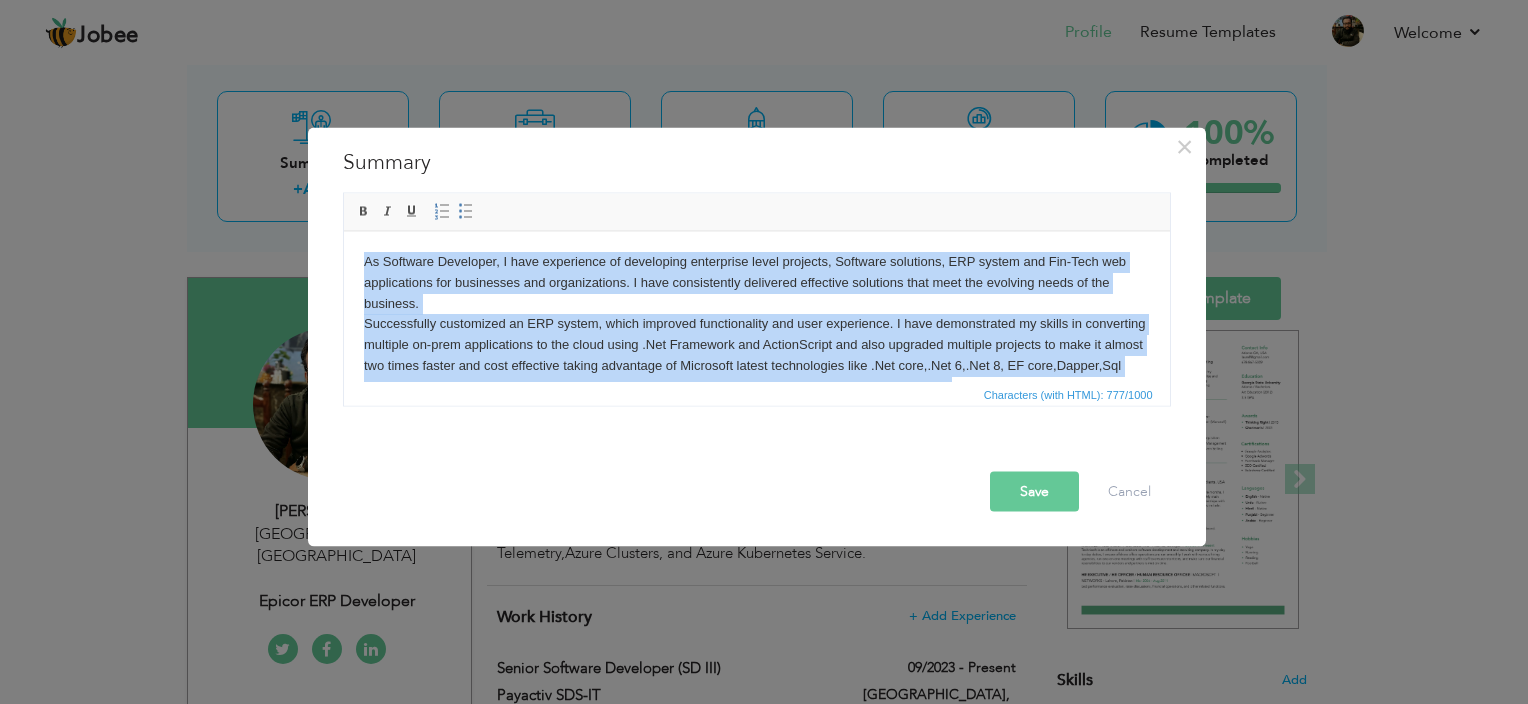 drag, startPoint x: 1065, startPoint y: 359, endPoint x: 333, endPoint y: 263, distance: 738.26825 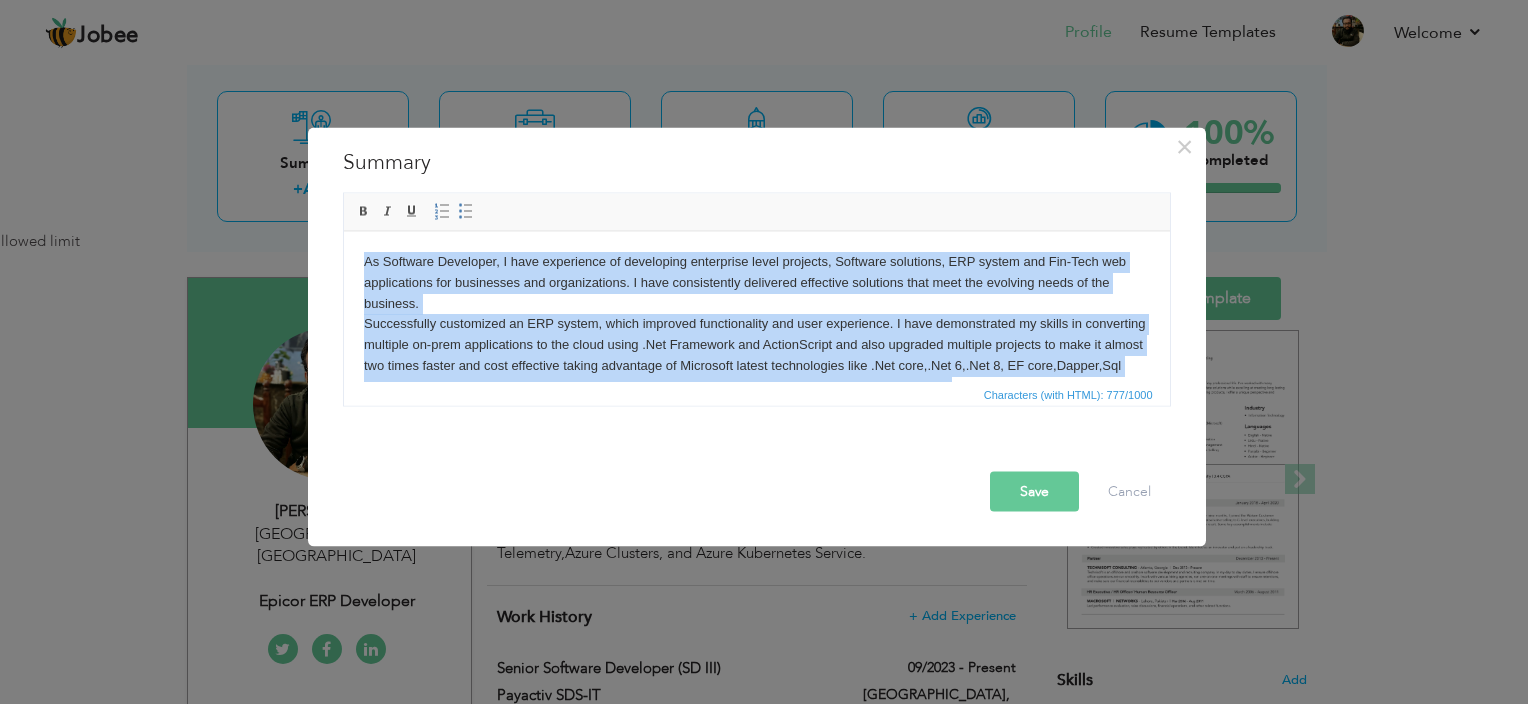 click on "As Software Developer, I have experience of developing enterprise level projects, Software solutions, ERP system and Fin-Tech web applications for businesses and organizations. I have consistently delivered effective solutions that meet the evolving needs of the business. Successfully customized an ERP system, which improved functionality and user experience. I have demonstrated my skills in converting multiple on-prem applications to the cloud using .Net Framework and ActionScript and also upgraded multiple projects to make it almost two times faster and cost effective taking advantage of Microsoft latest technologies like .Net core,.Net 6,.Net 8, EF core,Dapper,Sql Server,Azure DevOps,Azure Services,Azure Telemetry,Azure Clusters, and Azure Kubernetes Service." at bounding box center (756, 324) 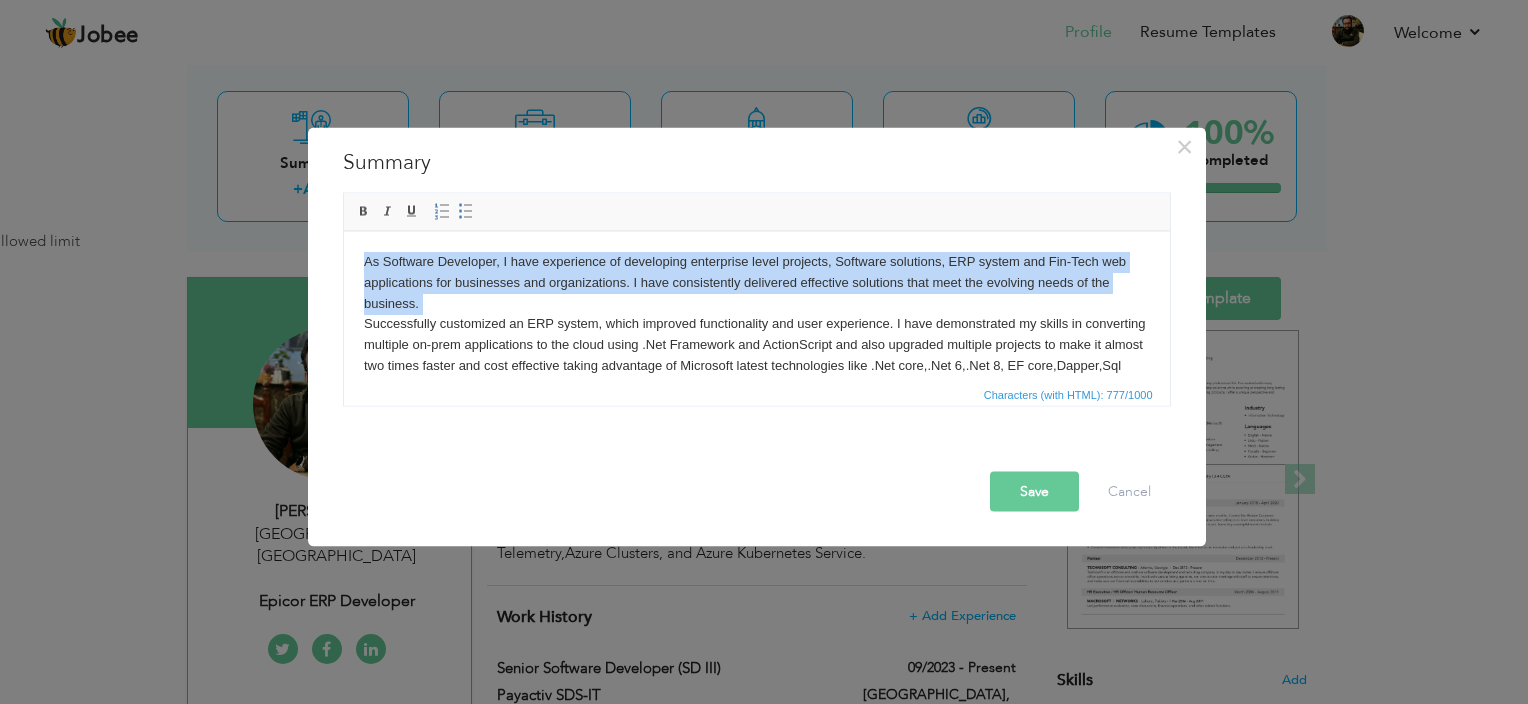 click on "As Software Developer, I have experience of developing enterprise level projects, Software solutions, ERP system and Fin-Tech web applications for businesses and organizations. I have consistently delivered effective solutions that meet the evolving needs of the business. Successfully customized an ERP system, which improved functionality and user experience. I have demonstrated my skills in converting multiple on-prem applications to the cloud using .Net Framework and ActionScript and also upgraded multiple projects to make it almost two times faster and cost effective taking advantage of Microsoft latest technologies like .Net core,.Net 6,.Net 8, EF core,Dapper,Sql Server,Azure DevOps,Azure Services,Azure Telemetry,Azure Clusters, and Azure Kubernetes Service." at bounding box center (756, 324) 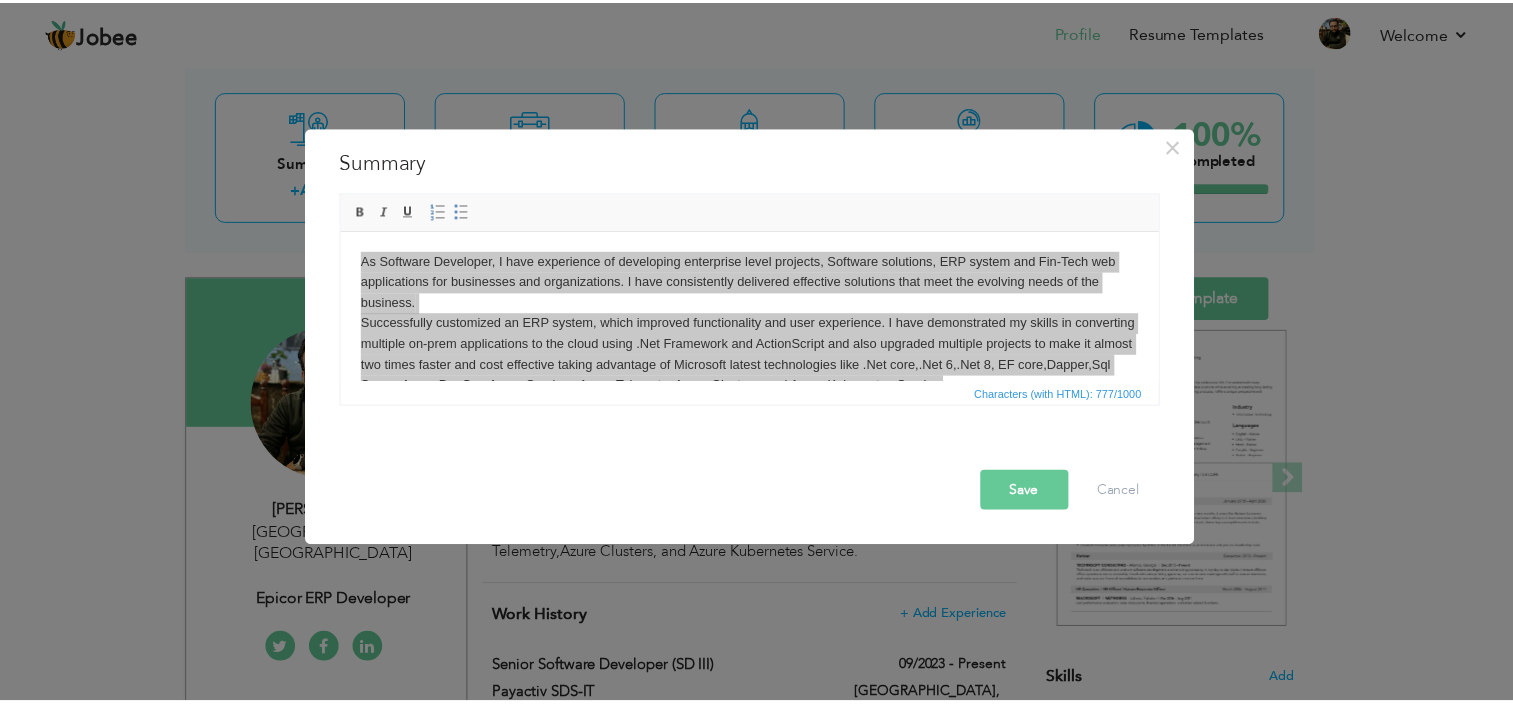 scroll, scrollTop: 0, scrollLeft: 0, axis: both 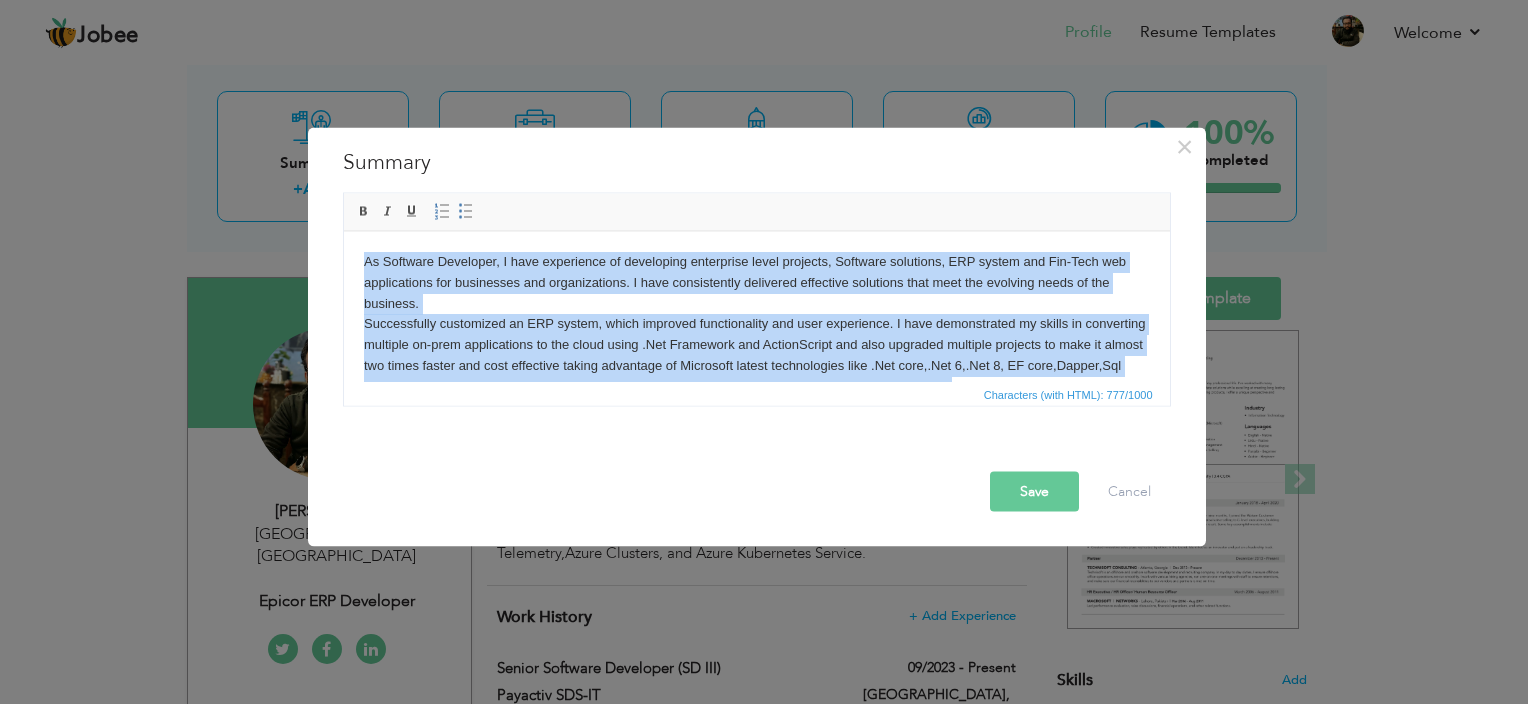 click on "As Software Developer, I have experience of developing enterprise level projects, Software solutions, ERP system and Fin-Tech web applications for businesses and organizations. I have consistently delivered effective solutions that meet the evolving needs of the business. Successfully customized an ERP system, which improved functionality and user experience. I have demonstrated my skills in converting multiple on-prem applications to the cloud using .Net Framework and ActionScript and also upgraded multiple projects to make it almost two times faster and cost effective taking advantage of Microsoft latest technologies like .Net core,.Net 6,.Net 8, EF core,Dapper,Sql Server,Azure DevOps,Azure Services,Azure Telemetry,Azure Clusters, and Azure Kubernetes Service." at bounding box center (756, 324) 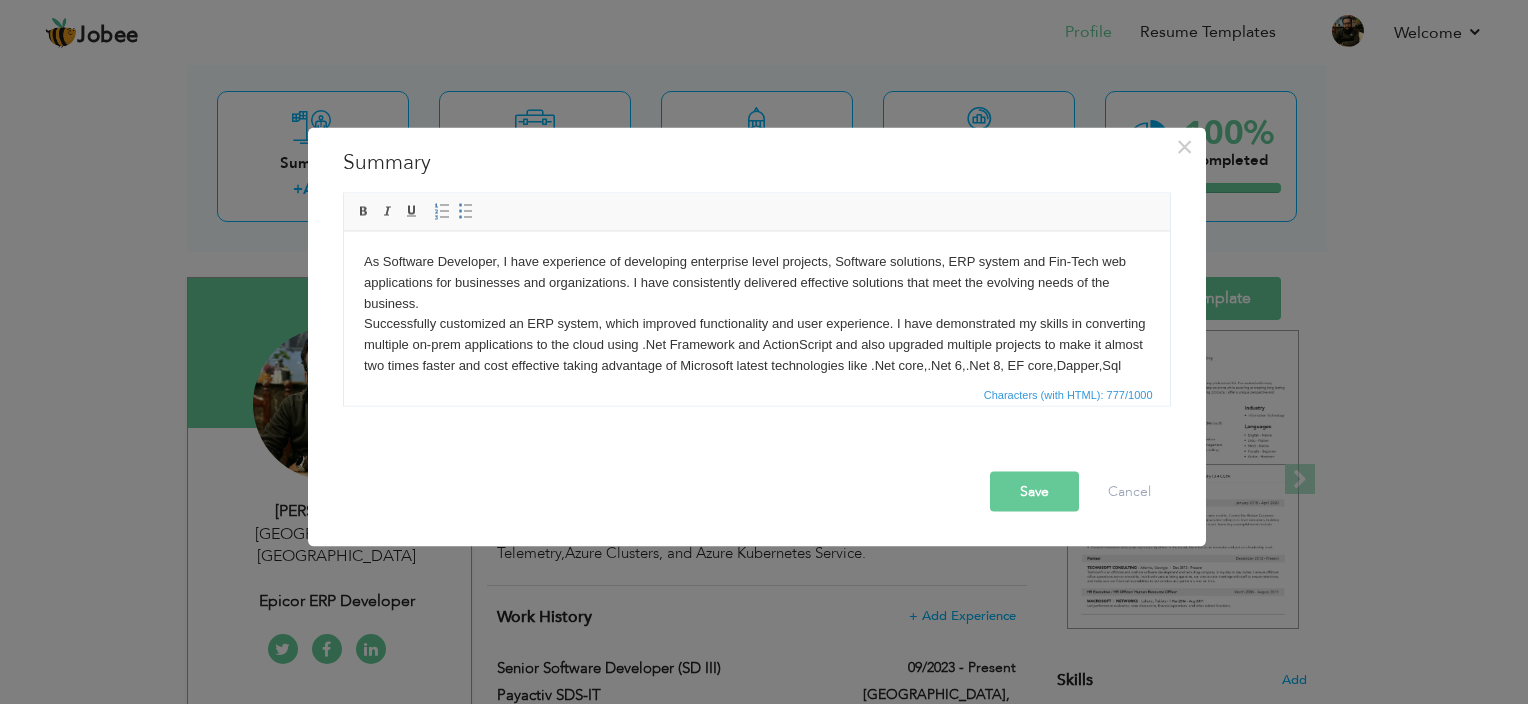type 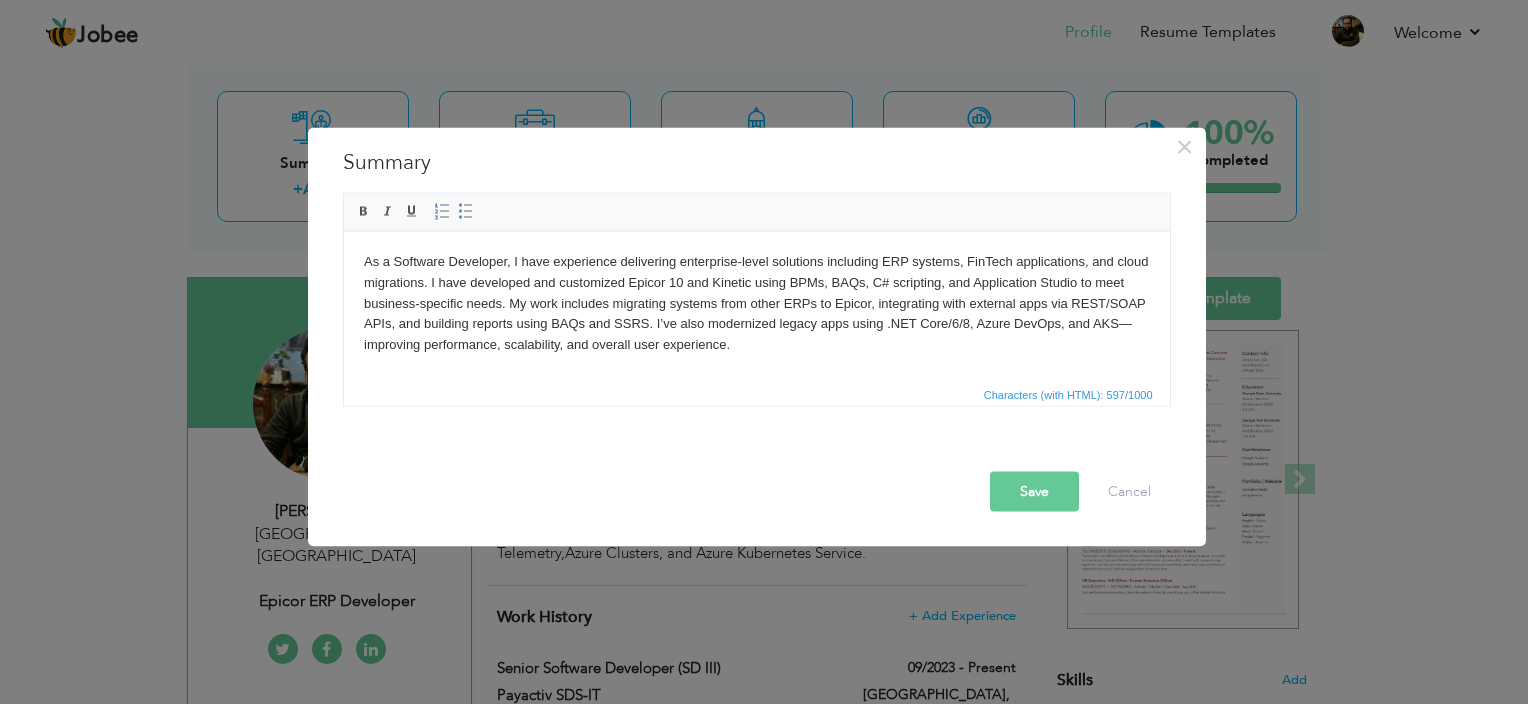 click on "As a Software Developer, I have experience delivering enterprise-level solutions including ERP systems, FinTech applications, and cloud migrations. I have developed and customized Epicor 10 and Kinetic using BPMs, BAQs, C# scripting, and Application Studio to meet business-specific needs. My work includes migrating systems from other ERPs to Epicor, integrating with external apps via REST/SOAP APIs, and building reports using BAQs and SSRS. I’ve also modernized legacy apps using .NET Core/6/8, Azure DevOps, and AKS—improving performance, scalability, and overall user experience." at bounding box center (756, 303) 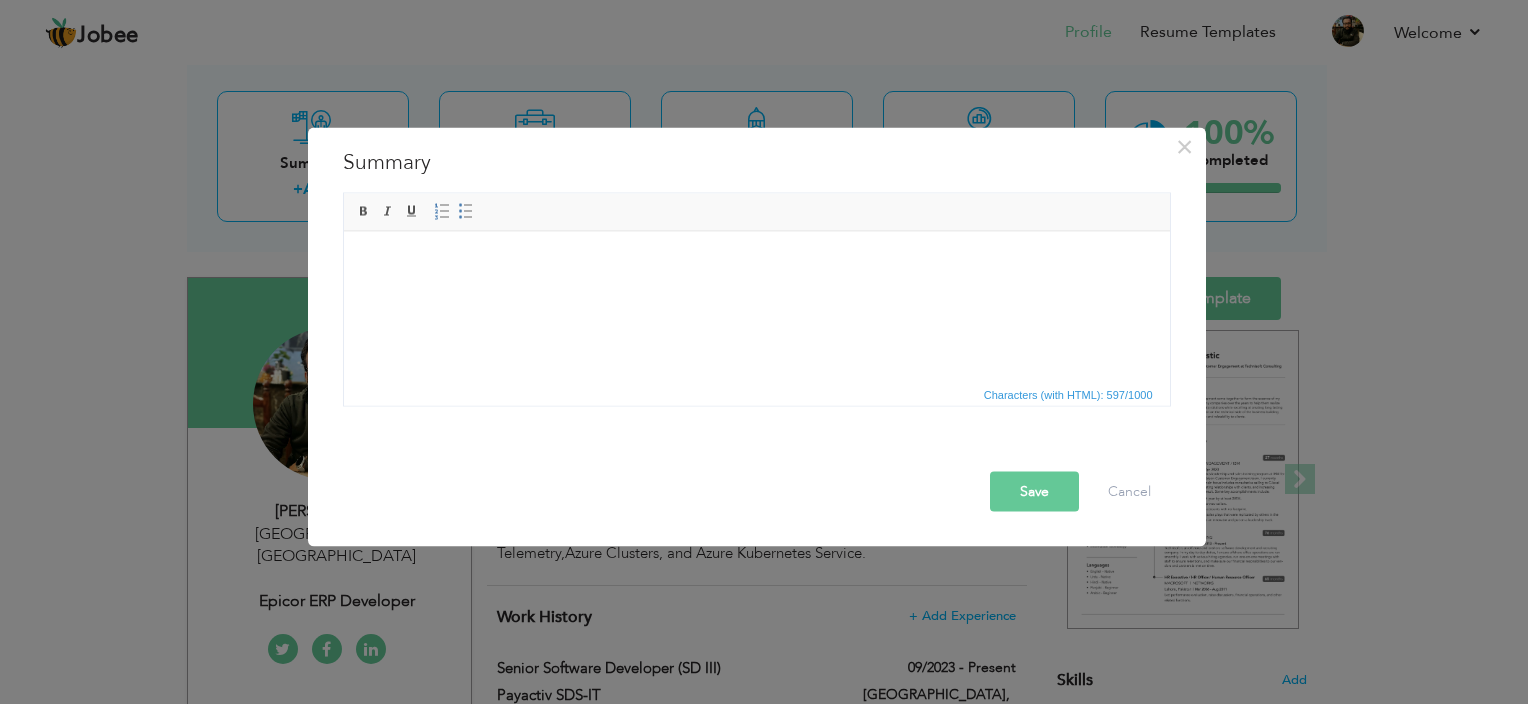 drag, startPoint x: 662, startPoint y: 330, endPoint x: 565, endPoint y: 303, distance: 100.68764 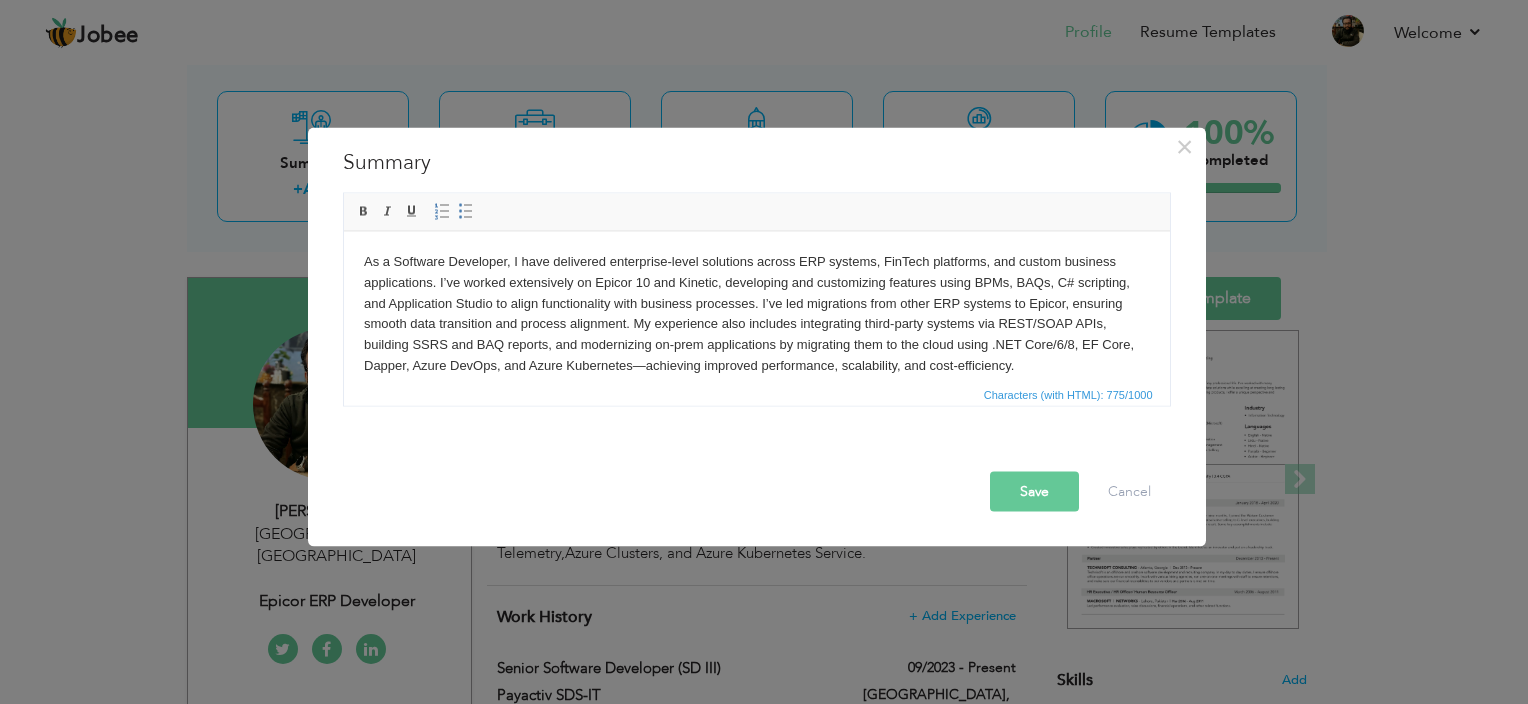 click on "As a Software Developer, I have delivered enterprise-level solutions across ERP systems, FinTech platforms, and custom business applications. I’ve worked extensively on Epicor 10 and Kinetic, developing and customizing features using BPMs, BAQs, C# scripting, and Application Studio to align functionality with business processes. I’ve led migrations from other ERP systems to Epicor, ensuring smooth data transition and process alignment. My experience also includes integrating third-party systems via REST/SOAP APIs, building SSRS and BAQ reports, and modernizing on-prem applications by migrating them to the cloud using .NET Core/6/8, EF Core, Dapper, Azure DevOps, and Azure Kubernetes—achieving improved performance, scalability, and cost-efficiency." at bounding box center (756, 313) 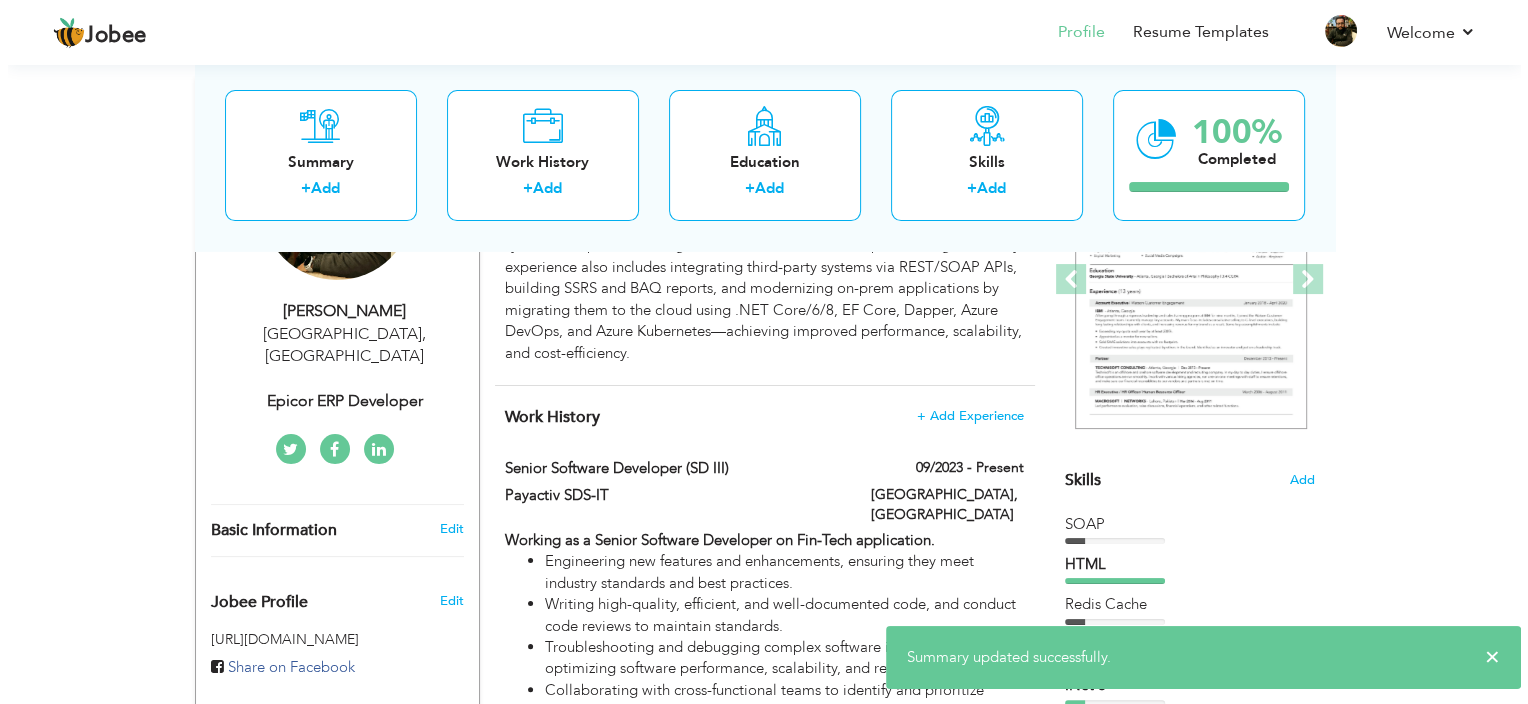 scroll, scrollTop: 400, scrollLeft: 0, axis: vertical 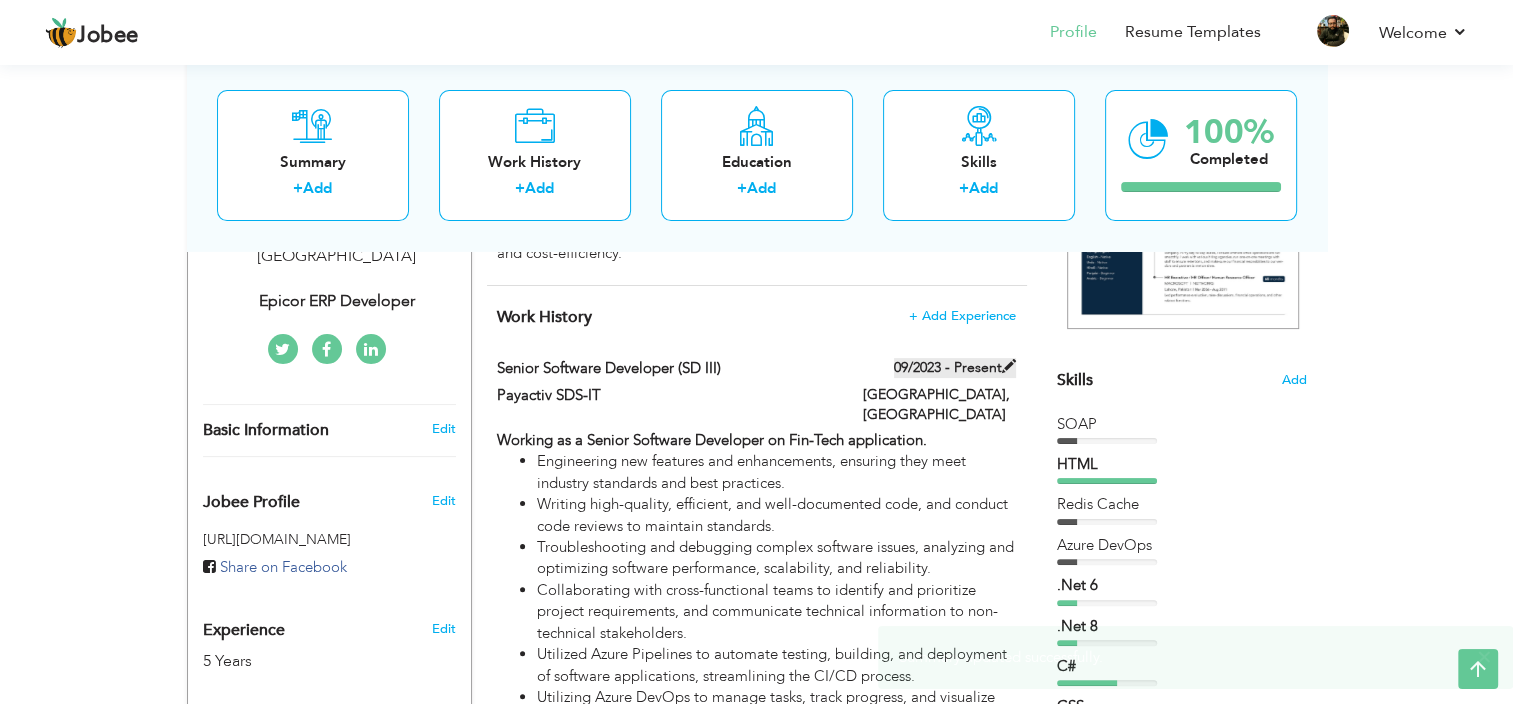 click at bounding box center (1009, 366) 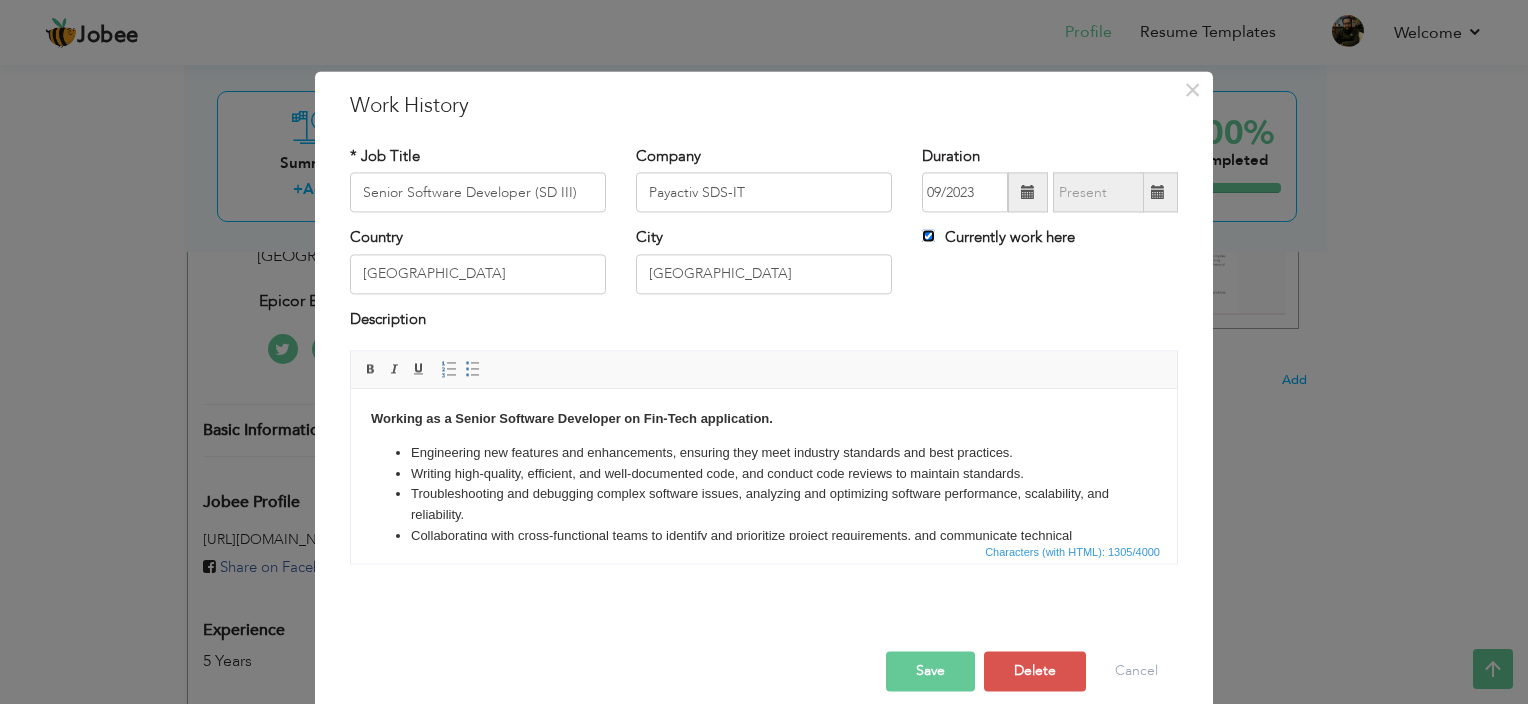 click on "Currently work here" at bounding box center (928, 236) 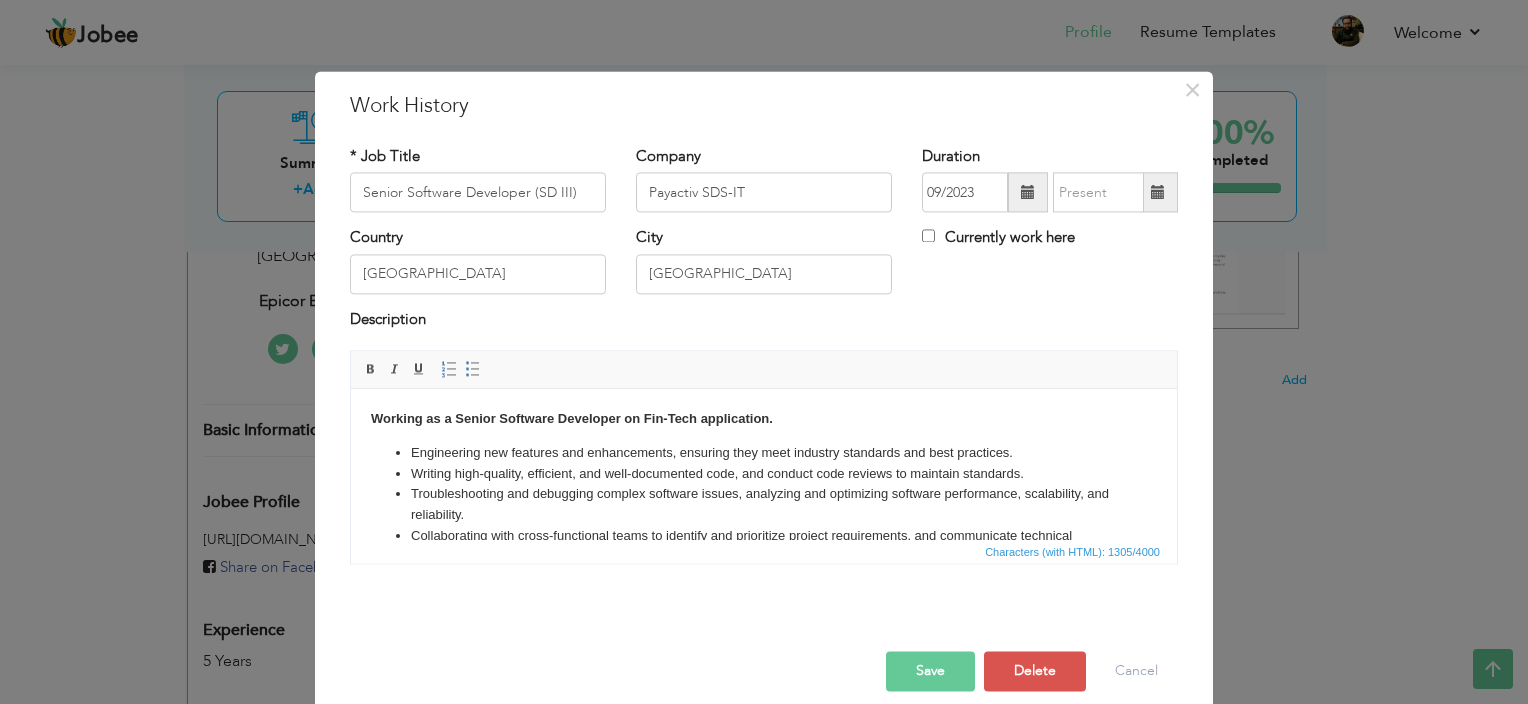 click at bounding box center (1158, 192) 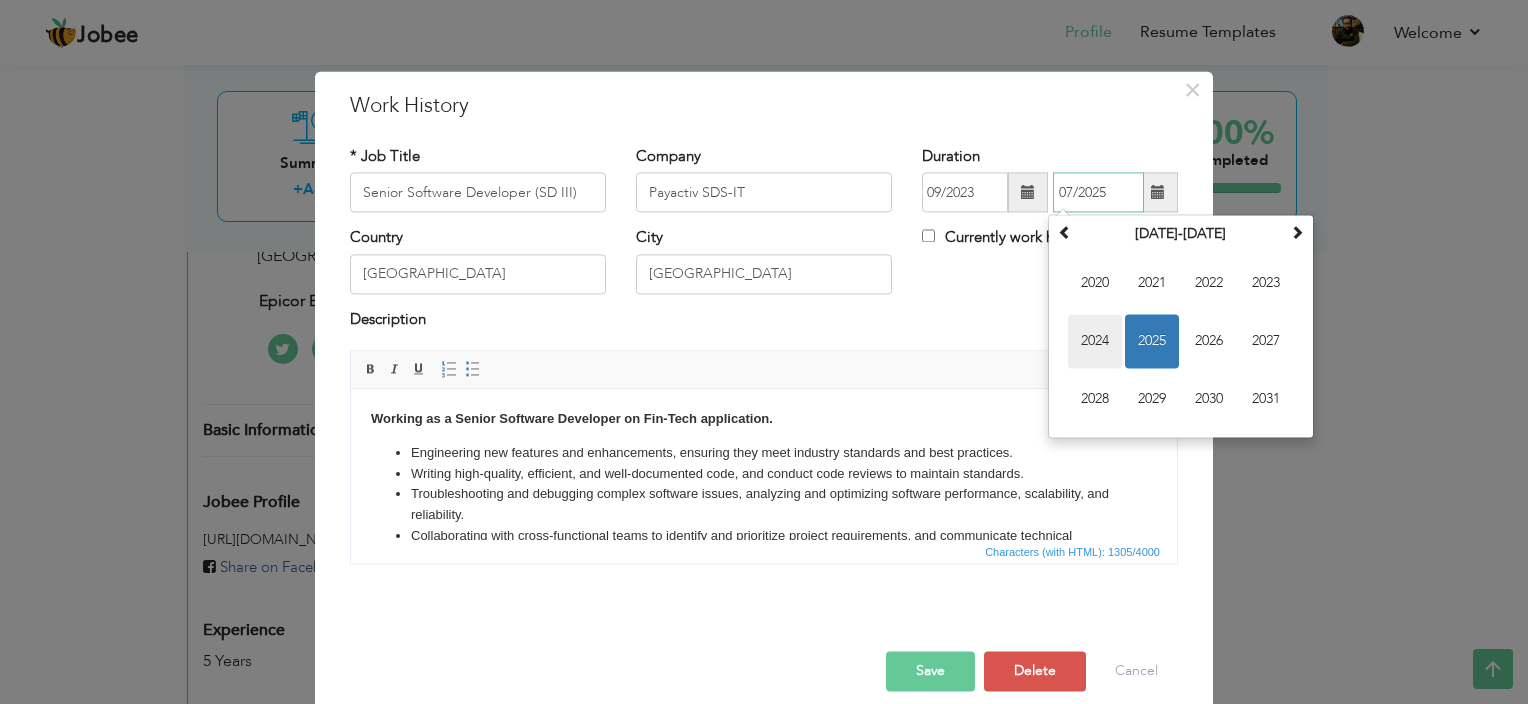 click on "2024" at bounding box center (1095, 342) 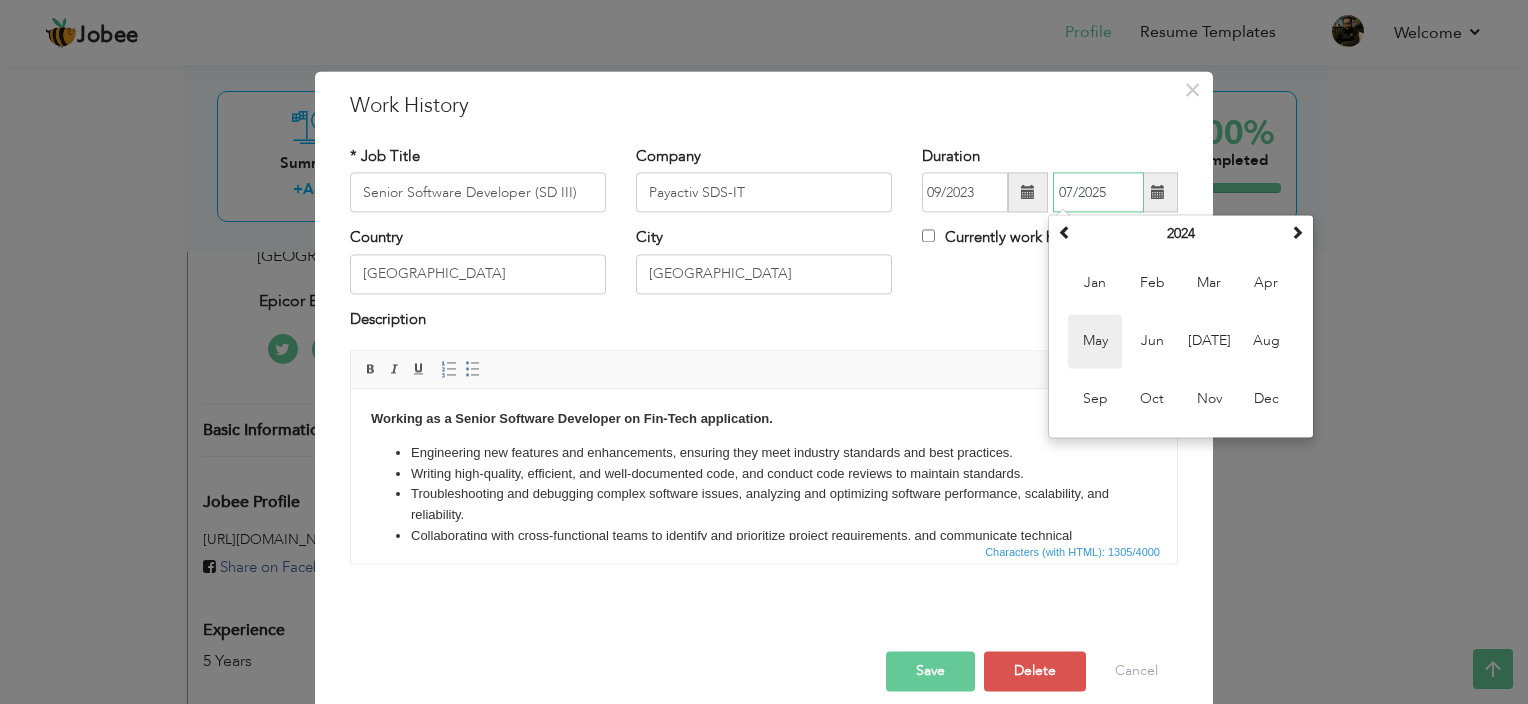 click on "May" at bounding box center [1095, 342] 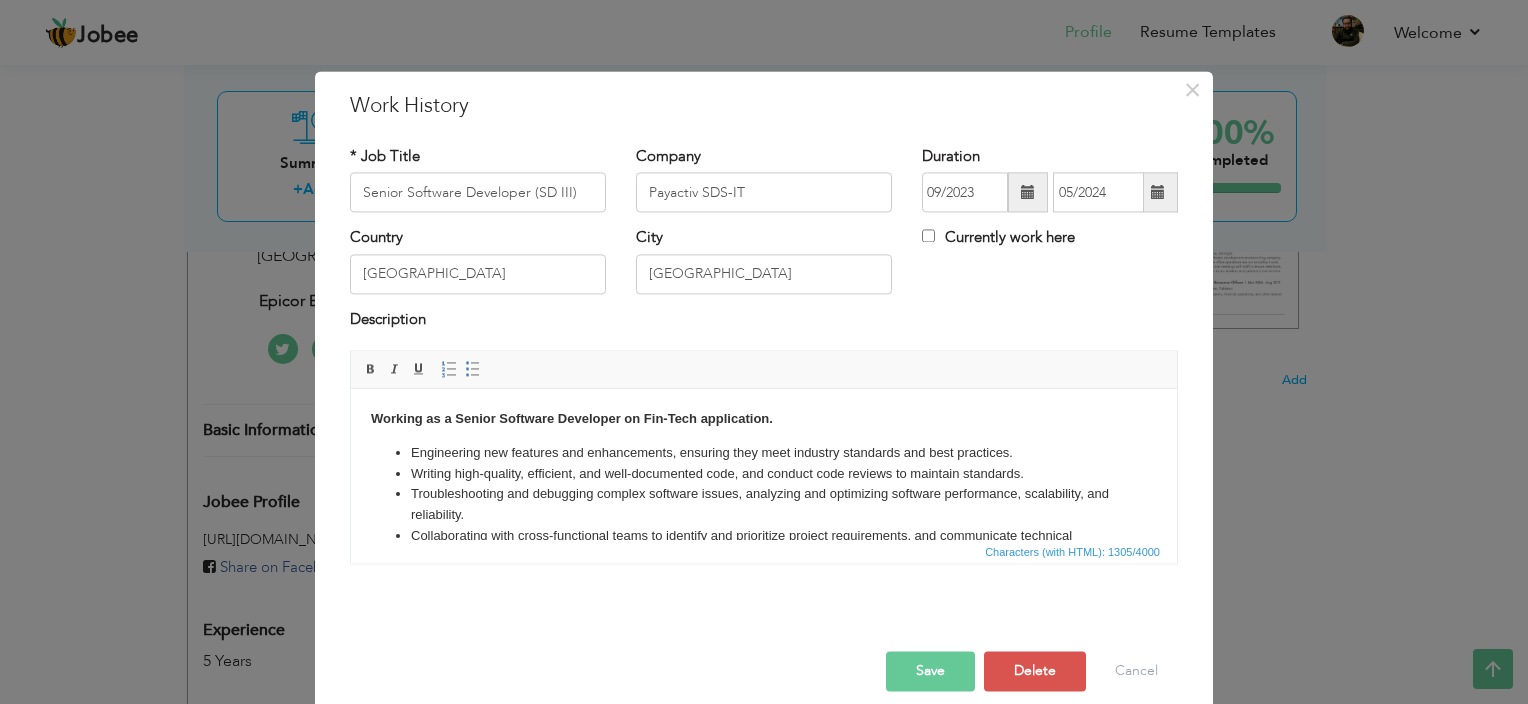 scroll, scrollTop: 21, scrollLeft: 0, axis: vertical 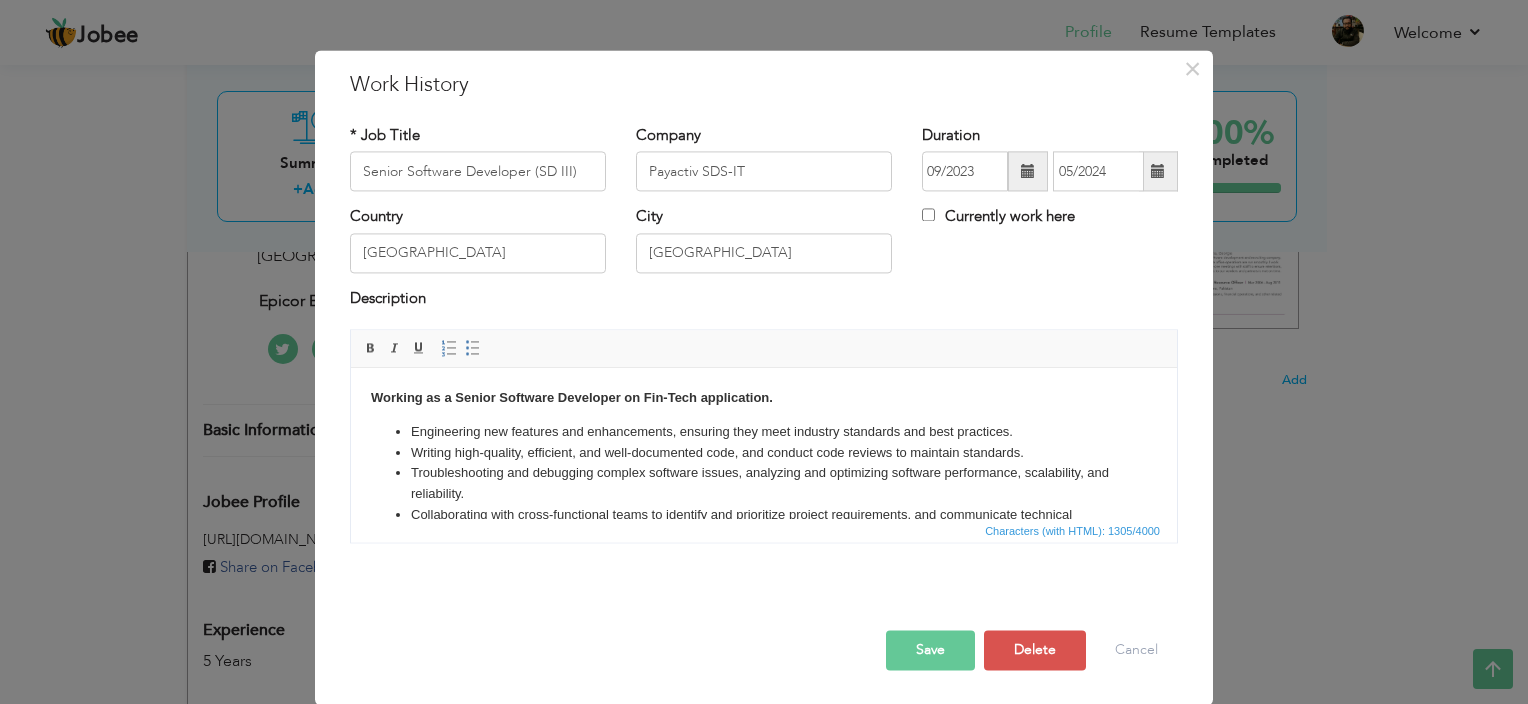click on "Save" at bounding box center (930, 651) 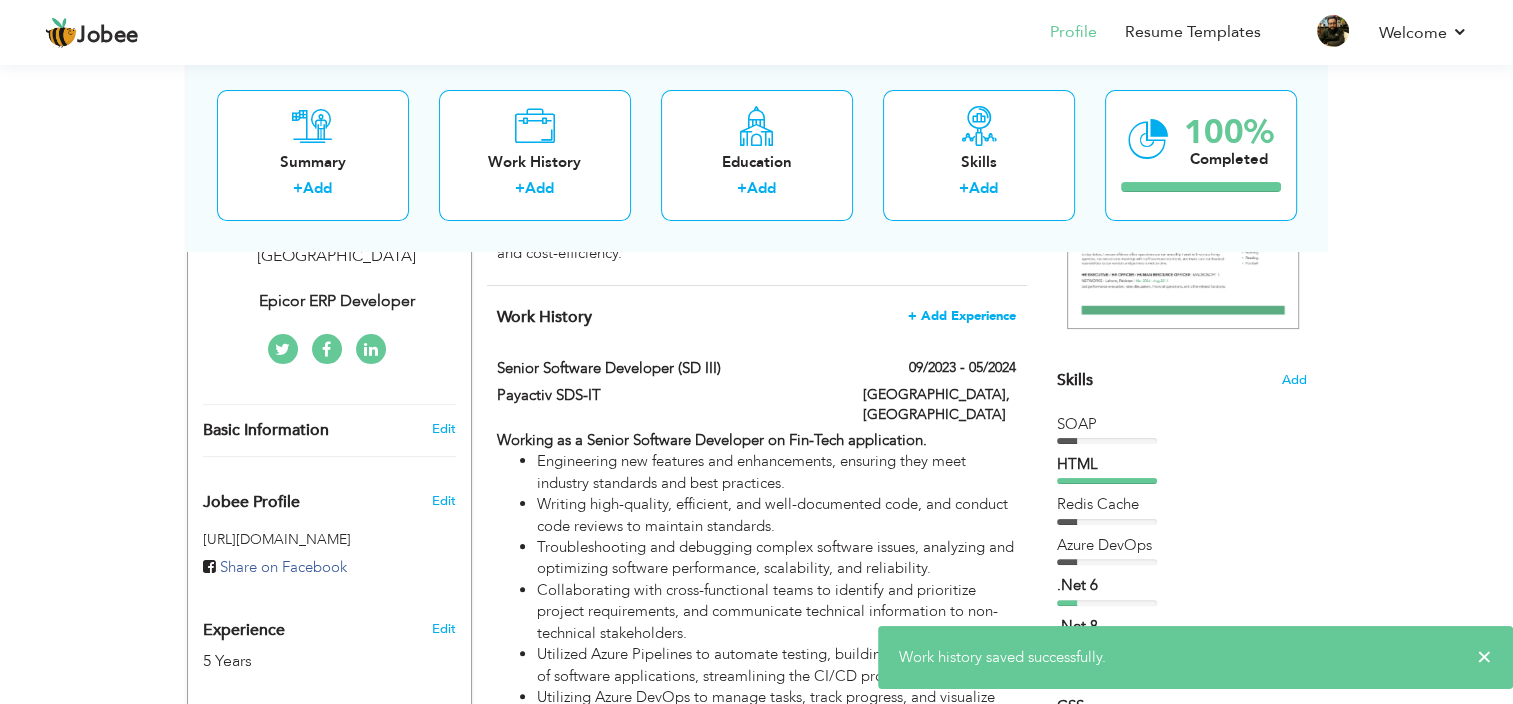 click on "+ Add Experience" at bounding box center [962, 316] 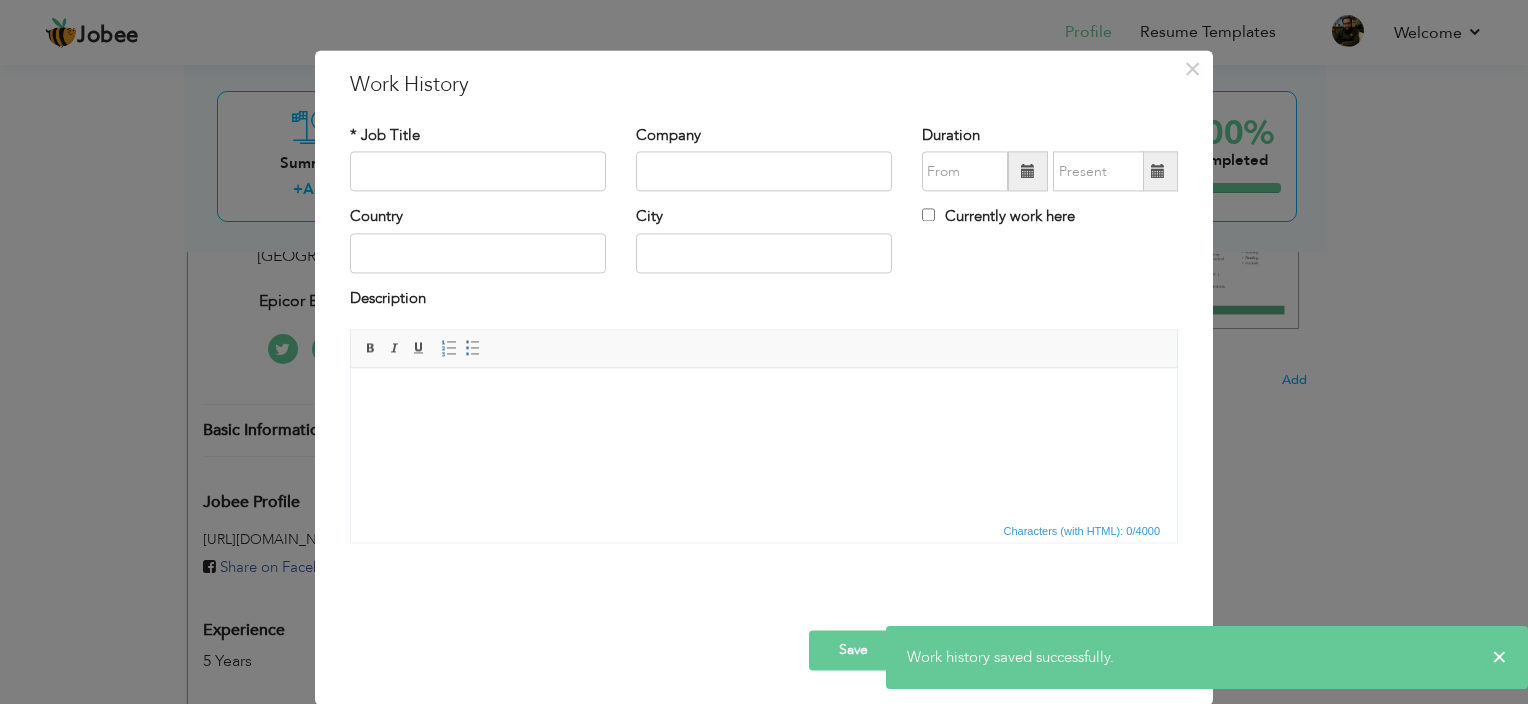 scroll, scrollTop: 0, scrollLeft: 0, axis: both 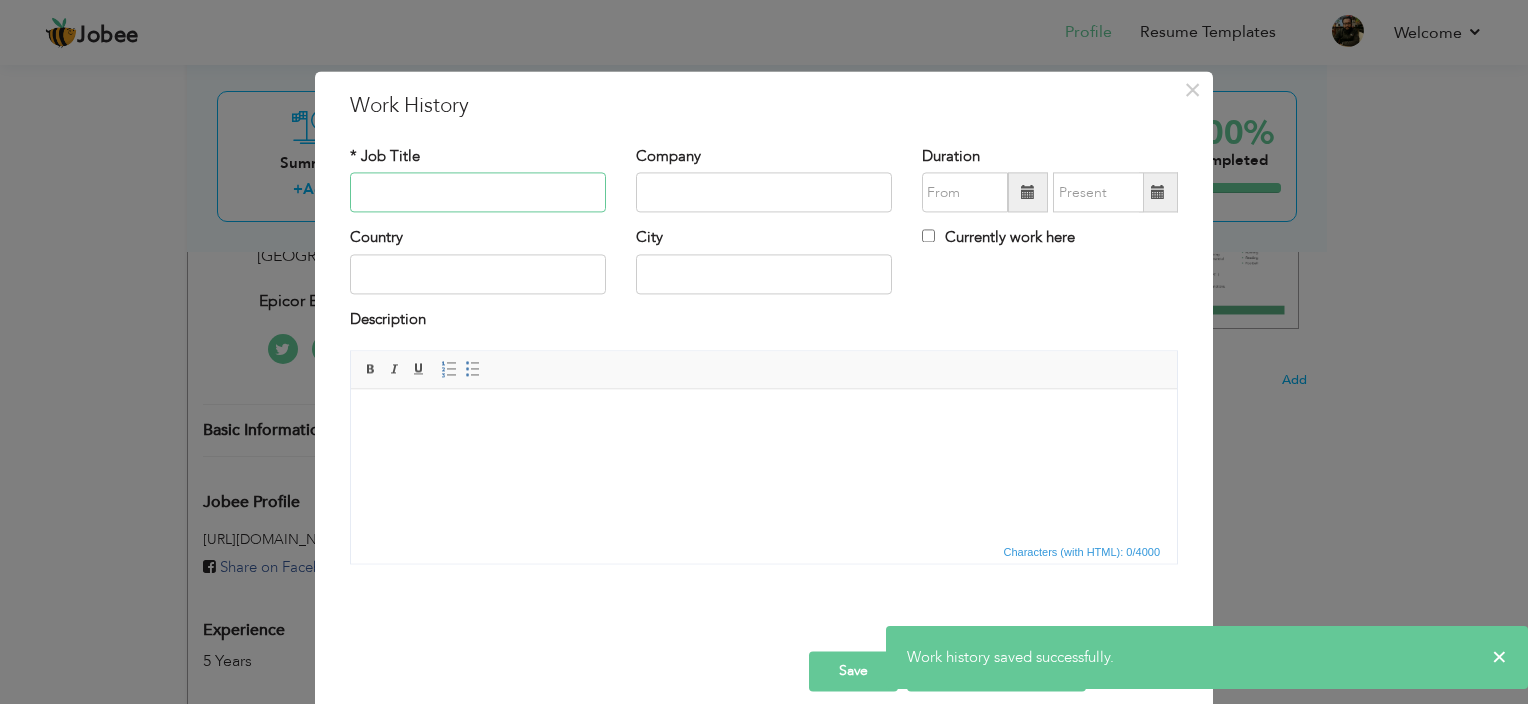 click at bounding box center (478, 193) 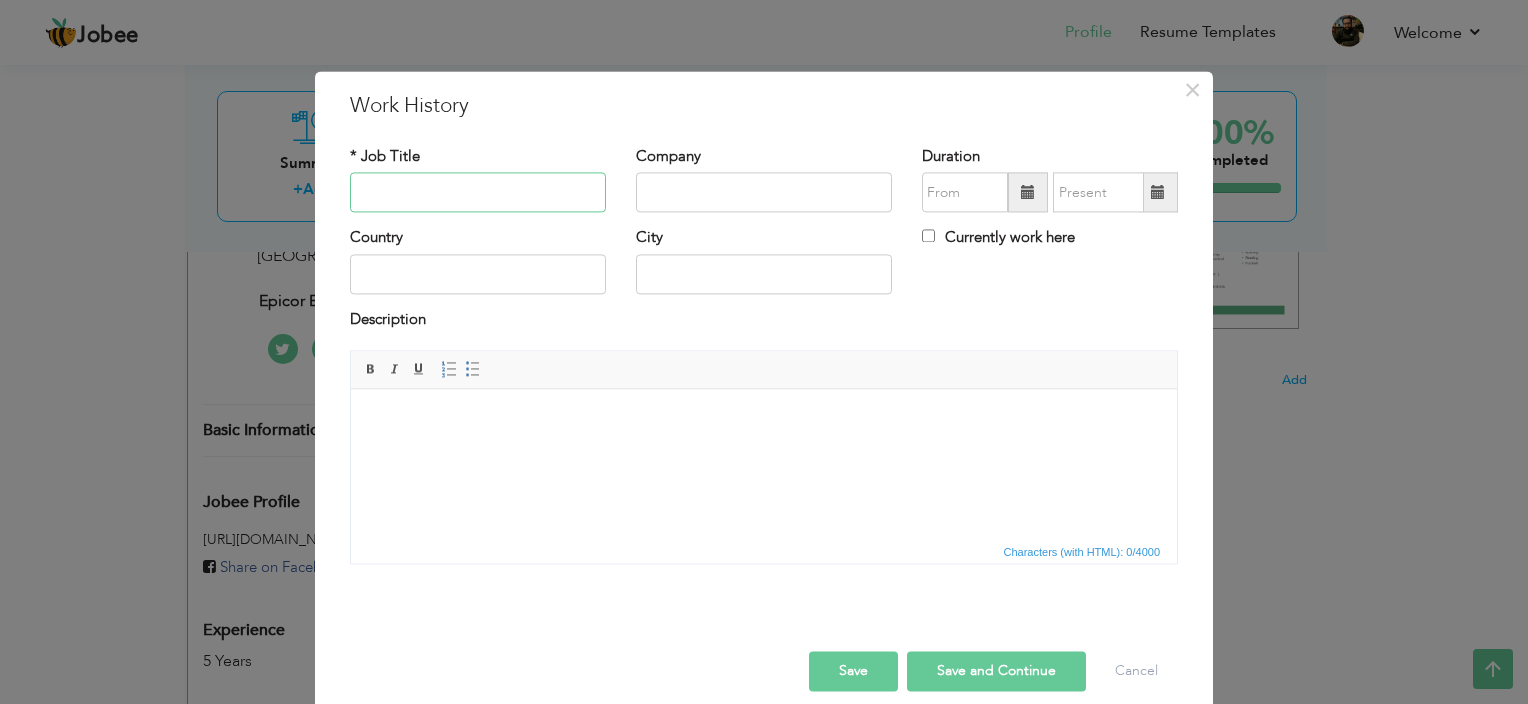 click at bounding box center [478, 193] 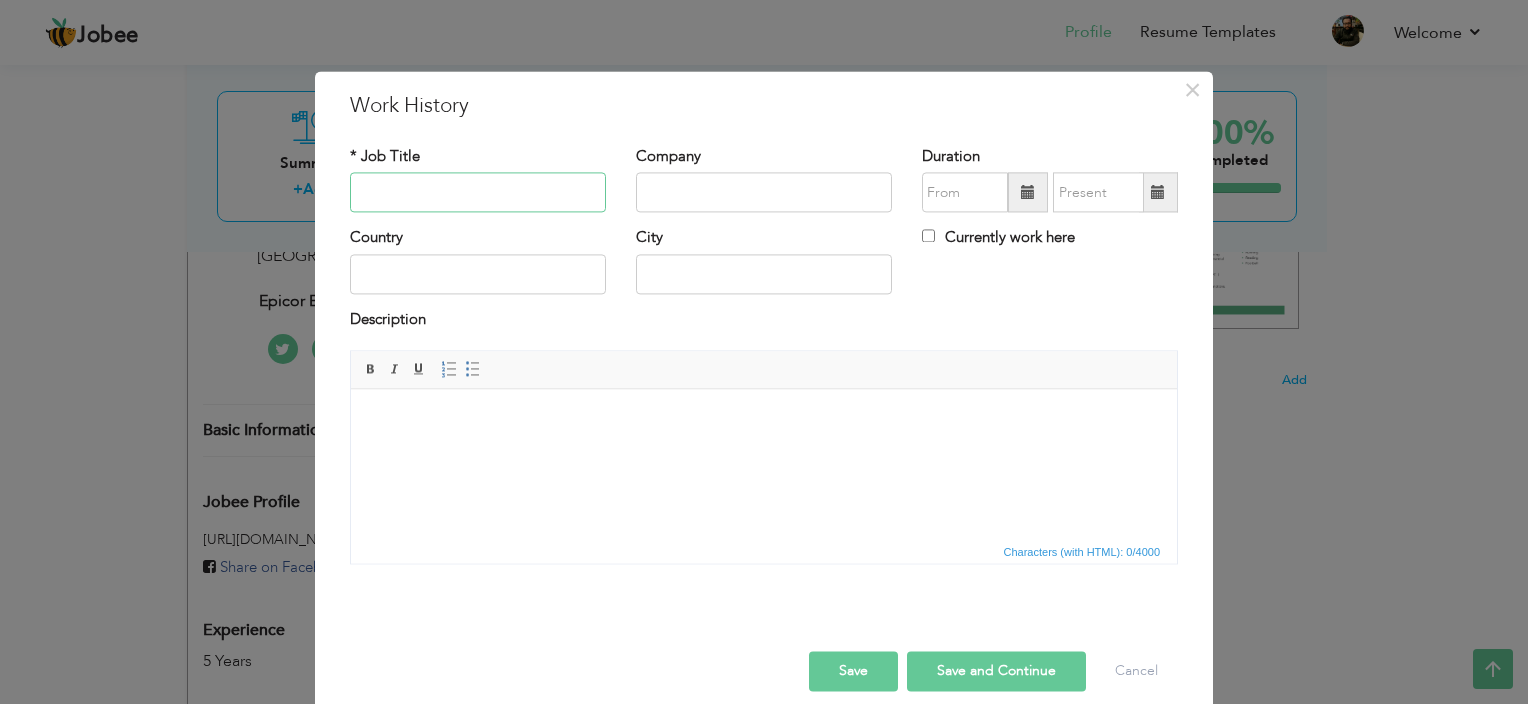 paste on "Epicor ERP Developer" 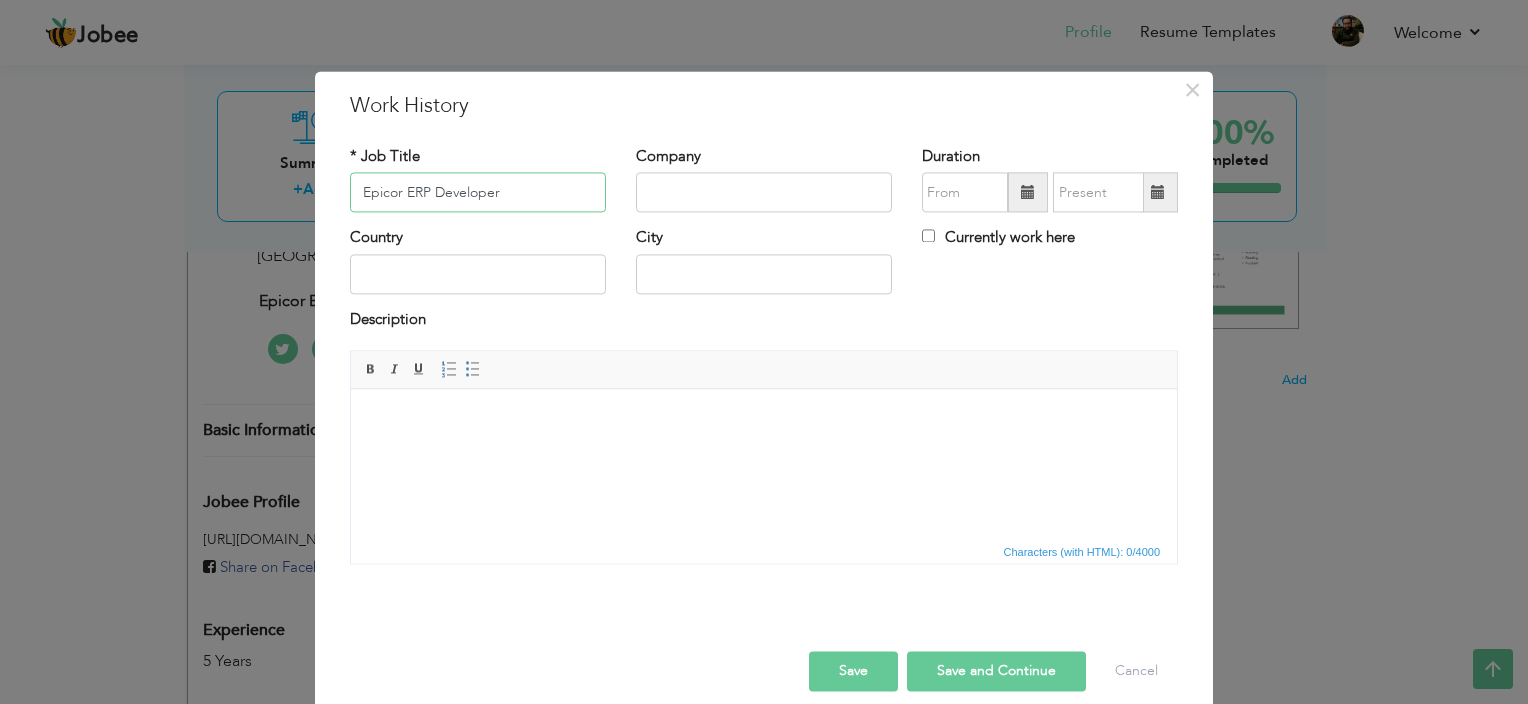 type on "Epicor ERP Developer" 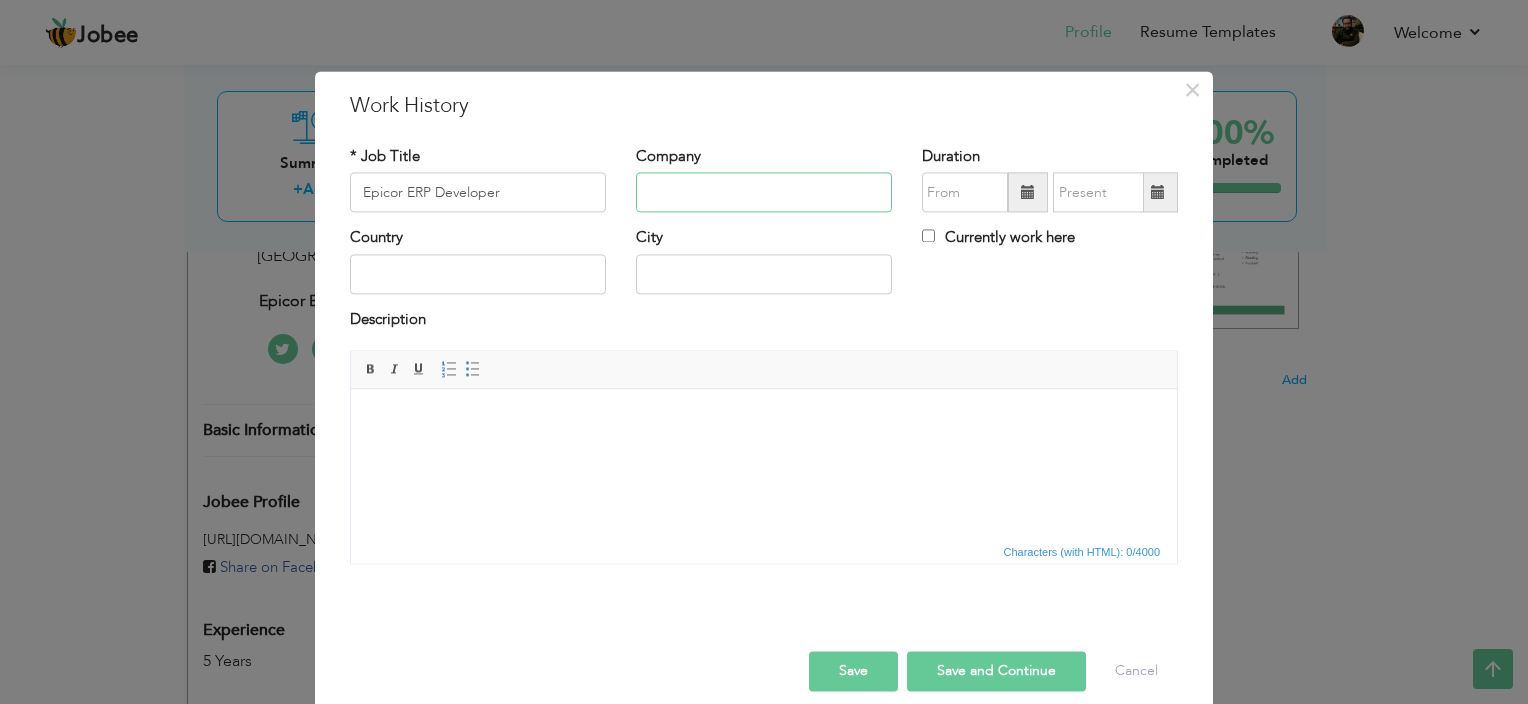 click at bounding box center [764, 193] 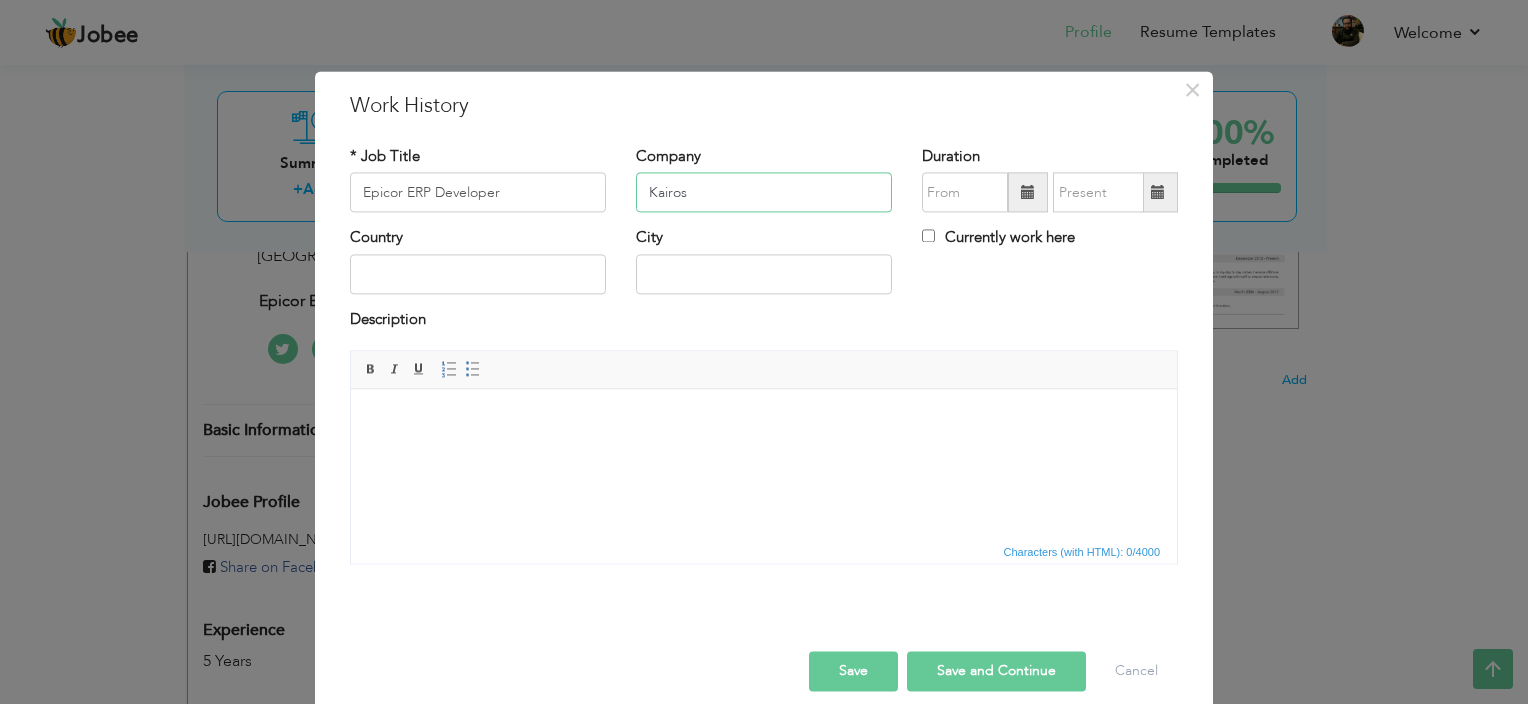 click on "Kairos" at bounding box center (764, 193) 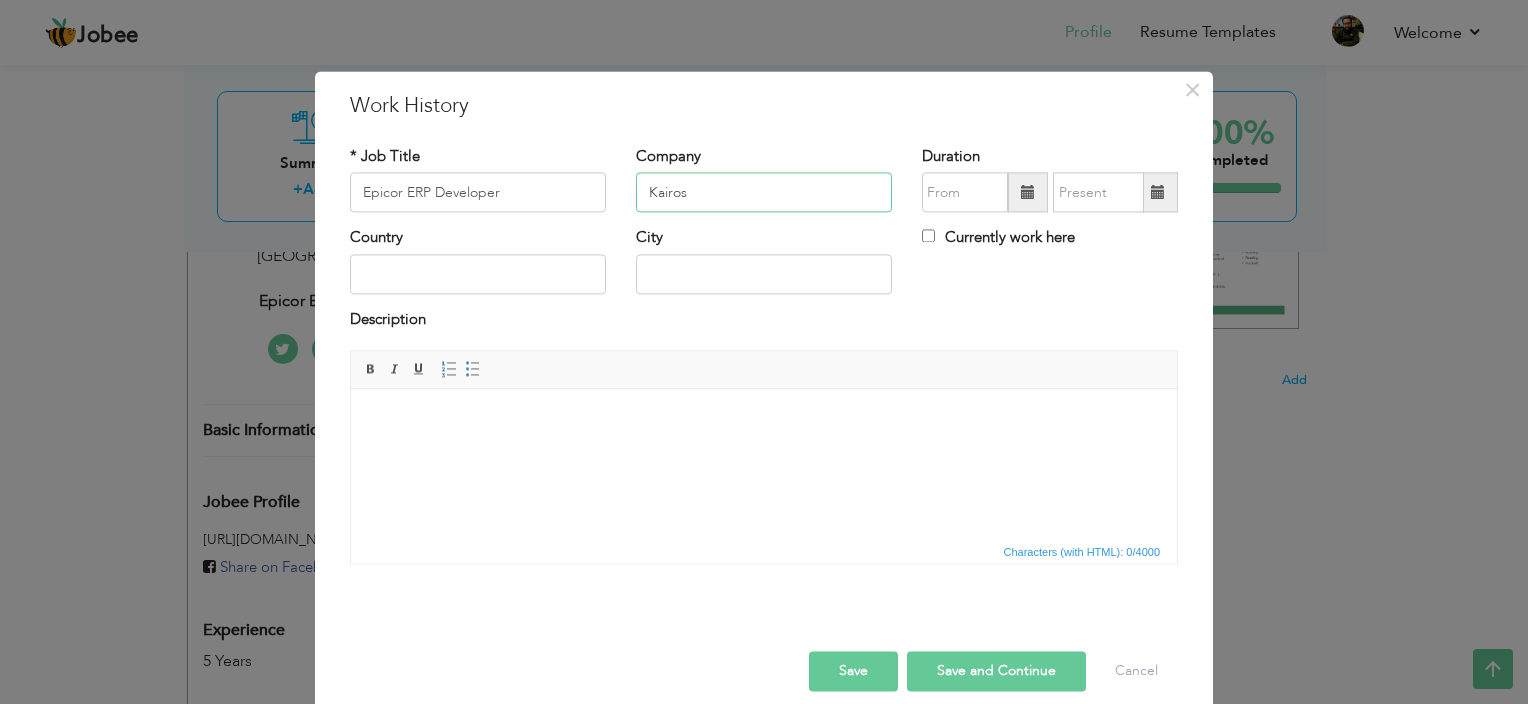 type on "Kairos" 